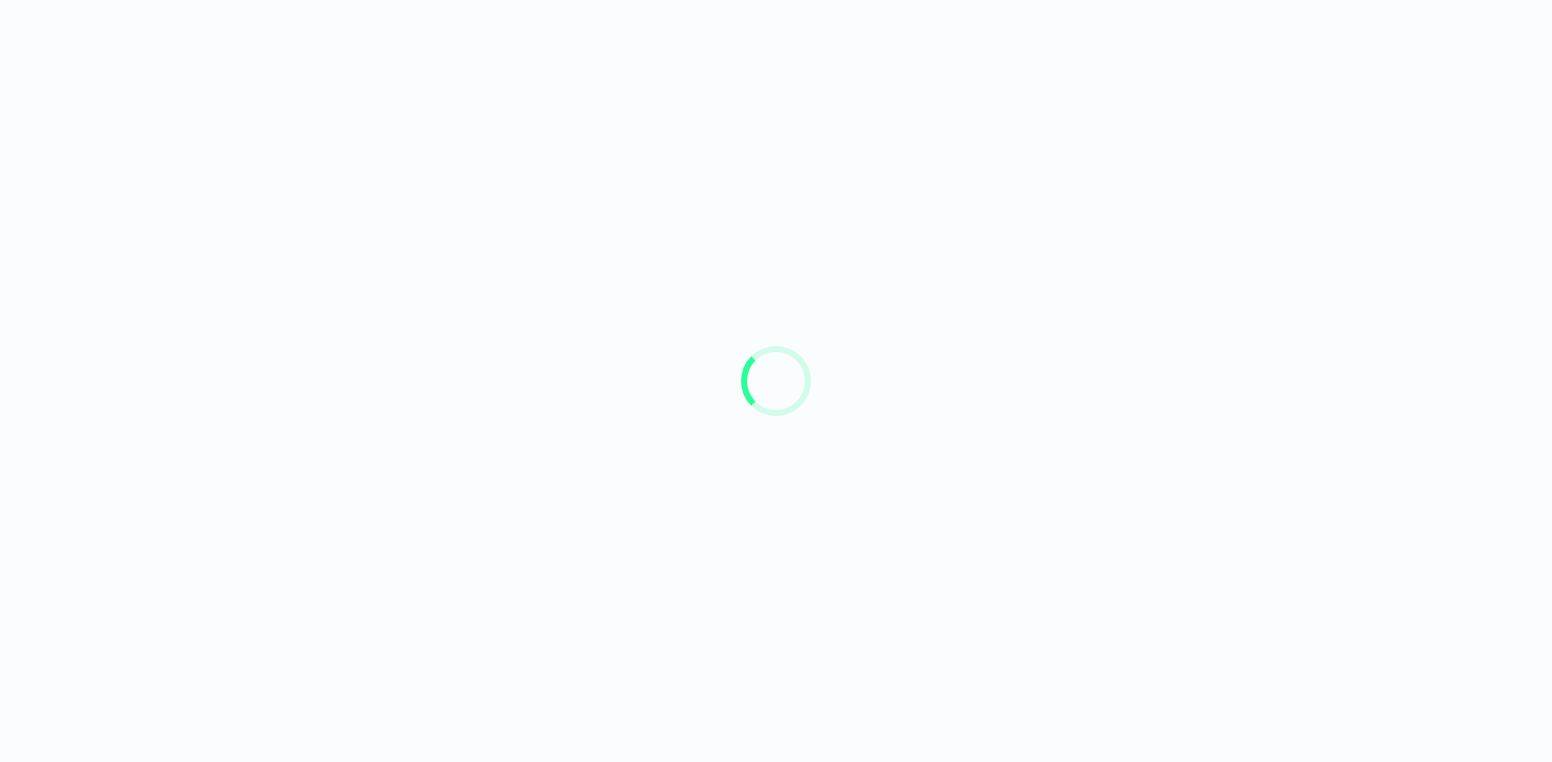 scroll, scrollTop: 0, scrollLeft: 0, axis: both 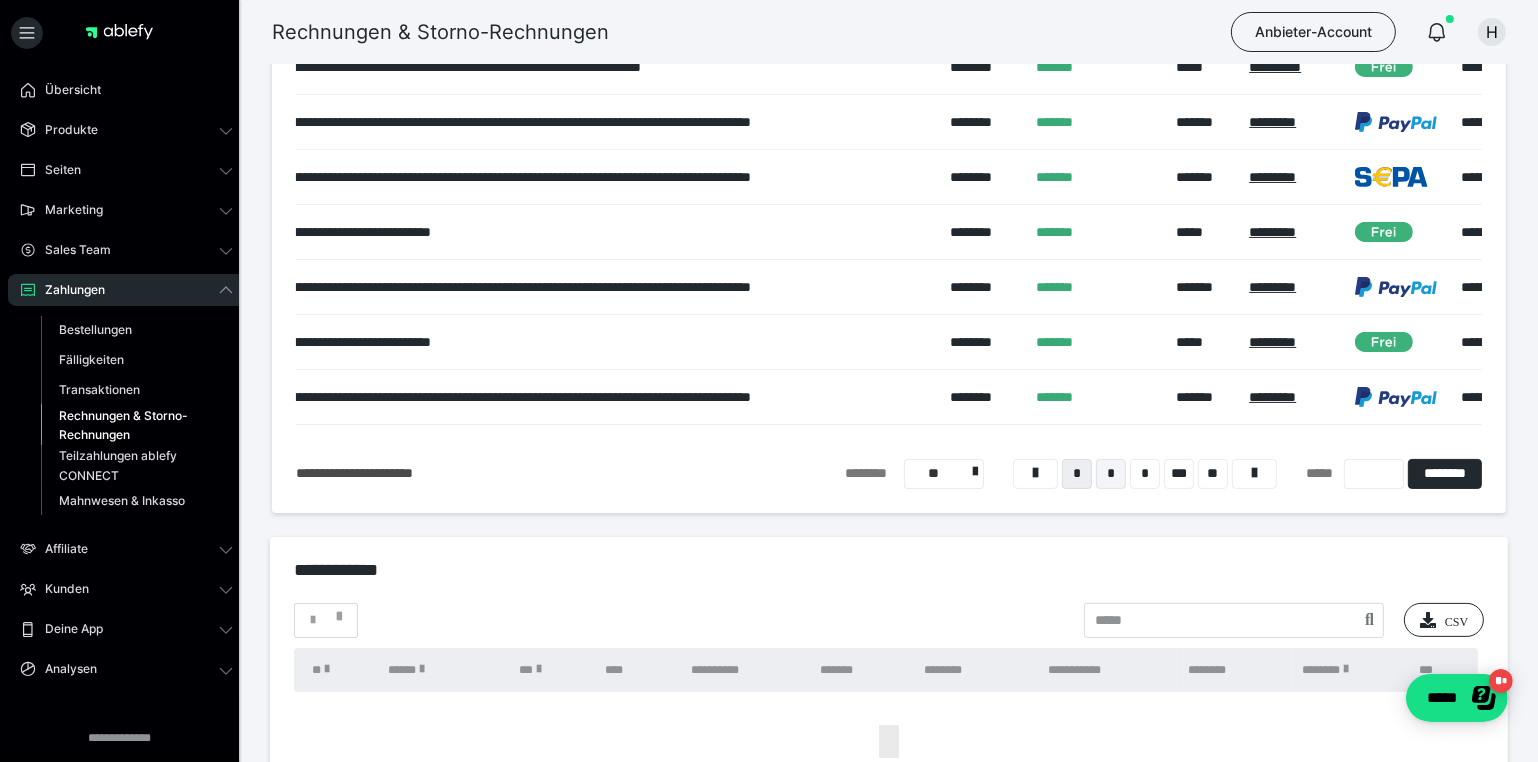 click on "*" at bounding box center (1111, 474) 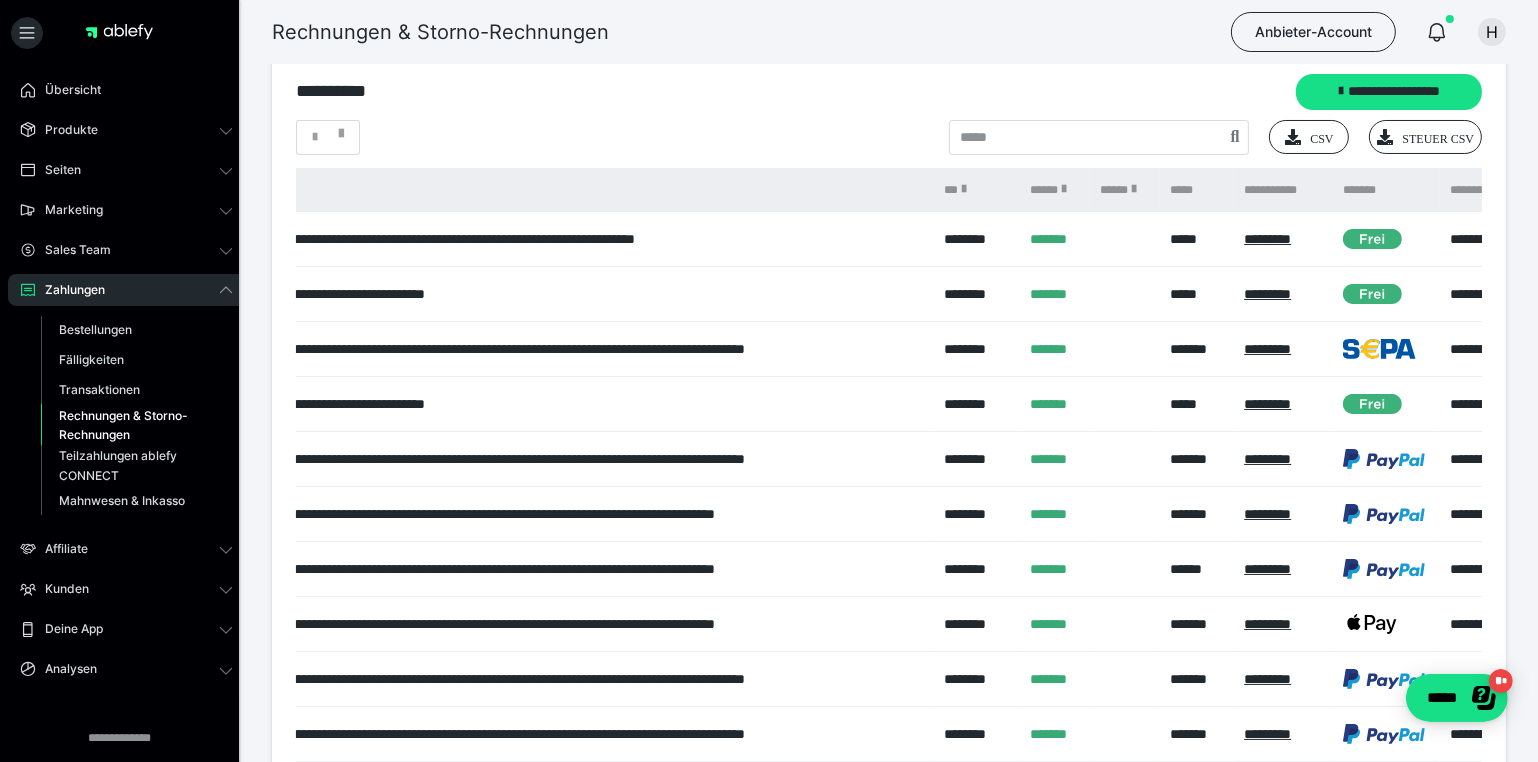 scroll, scrollTop: 0, scrollLeft: 0, axis: both 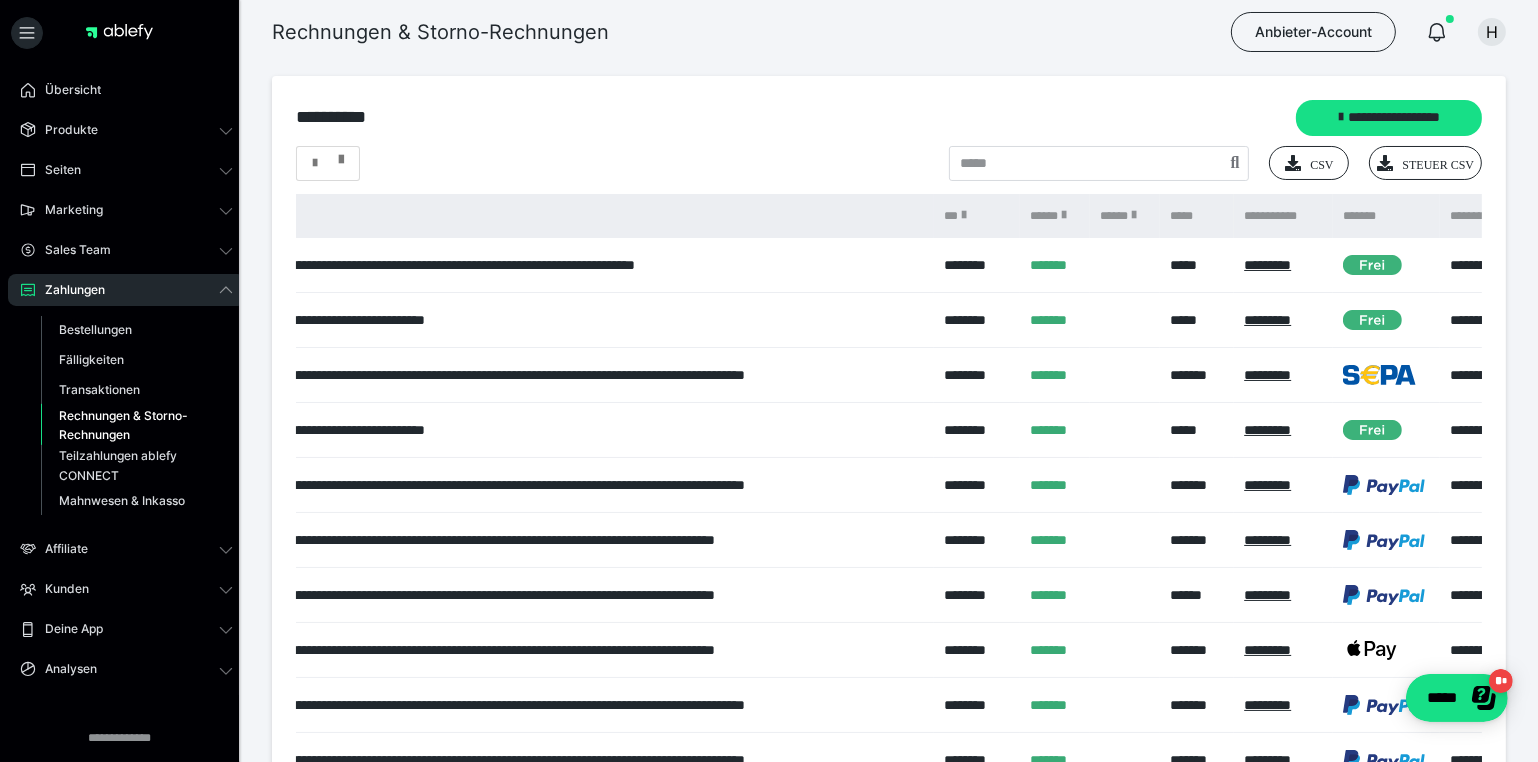 click at bounding box center (328, 163) 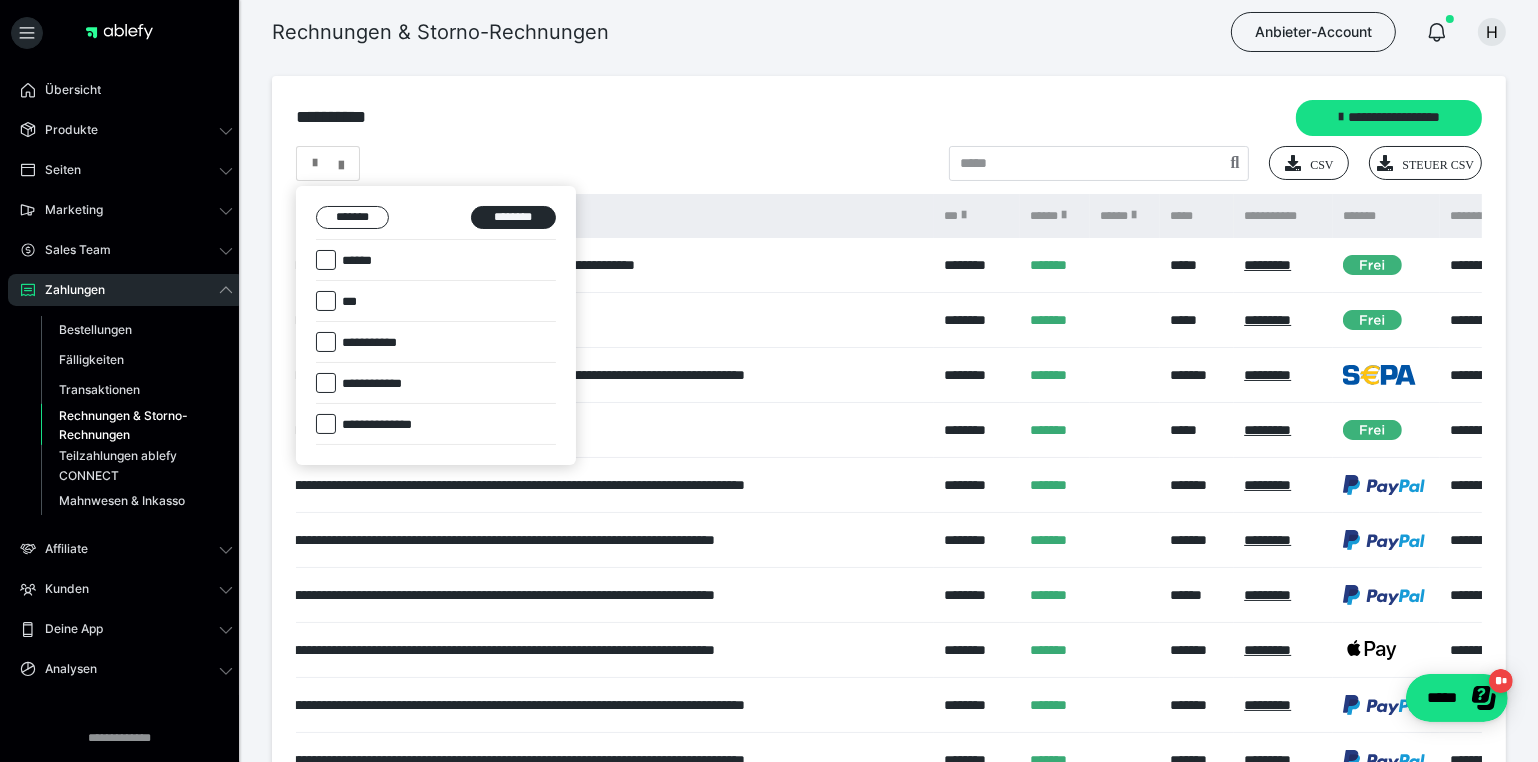 click at bounding box center [326, 260] 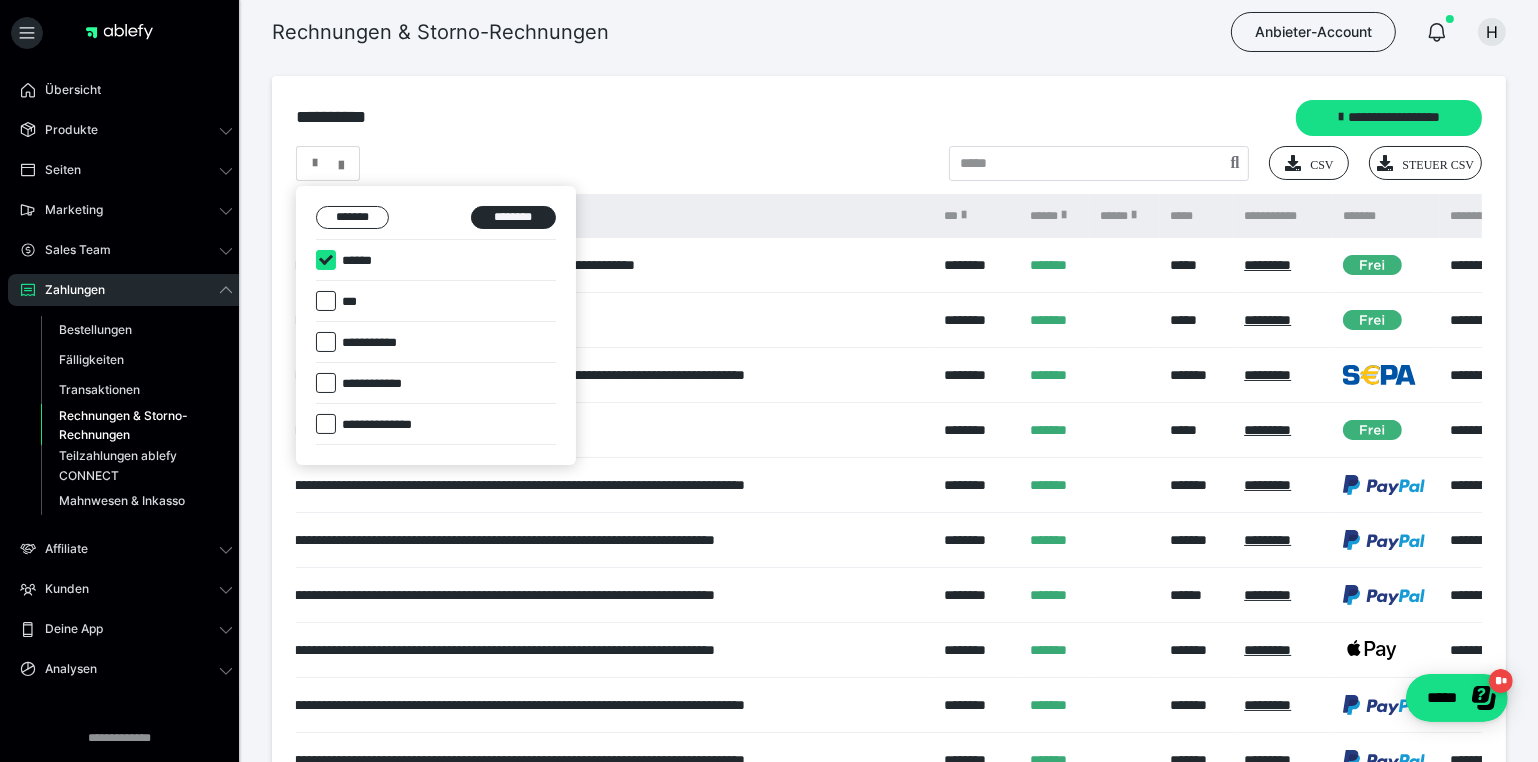 checkbox on "****" 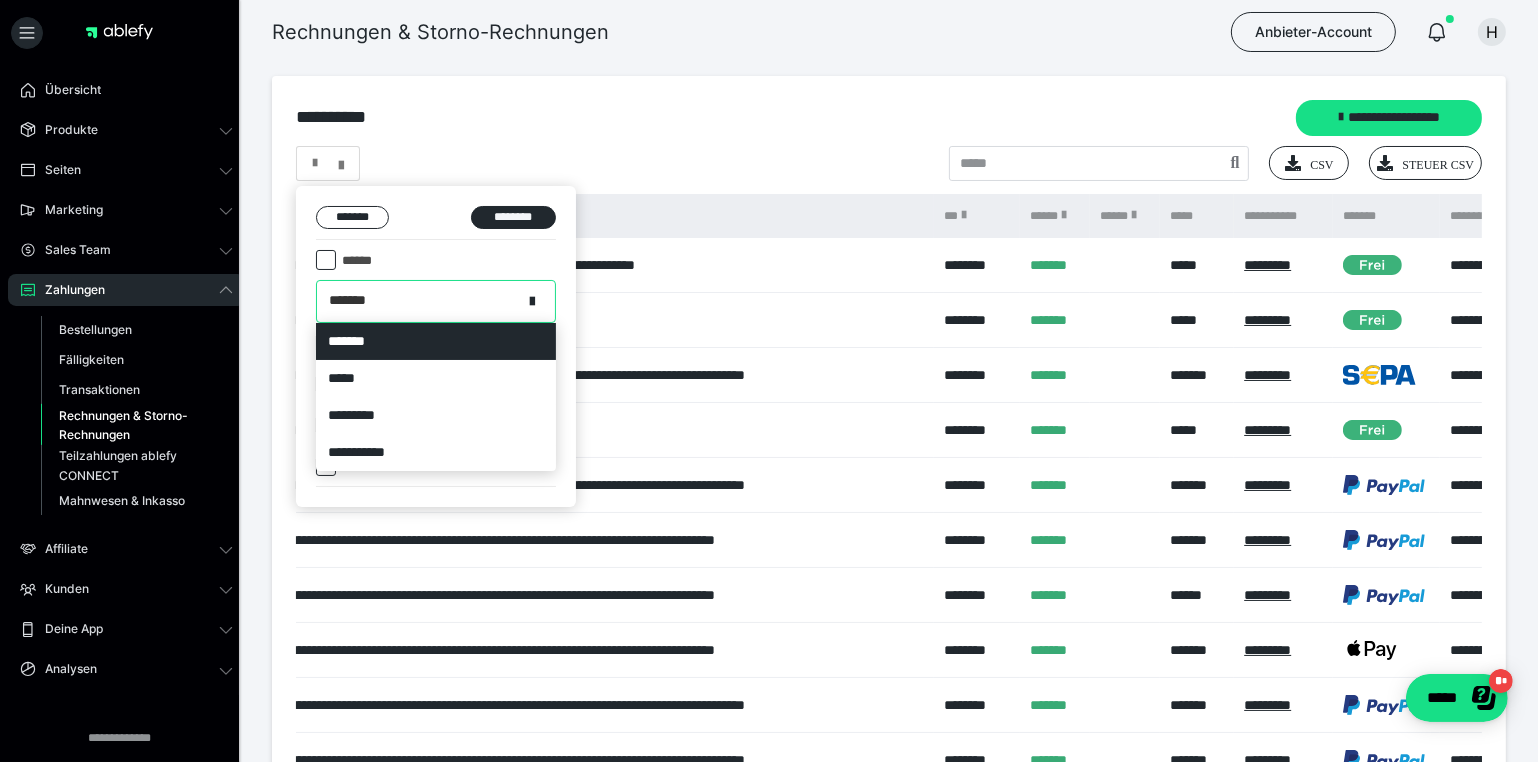 click on "*******" at bounding box center (419, 301) 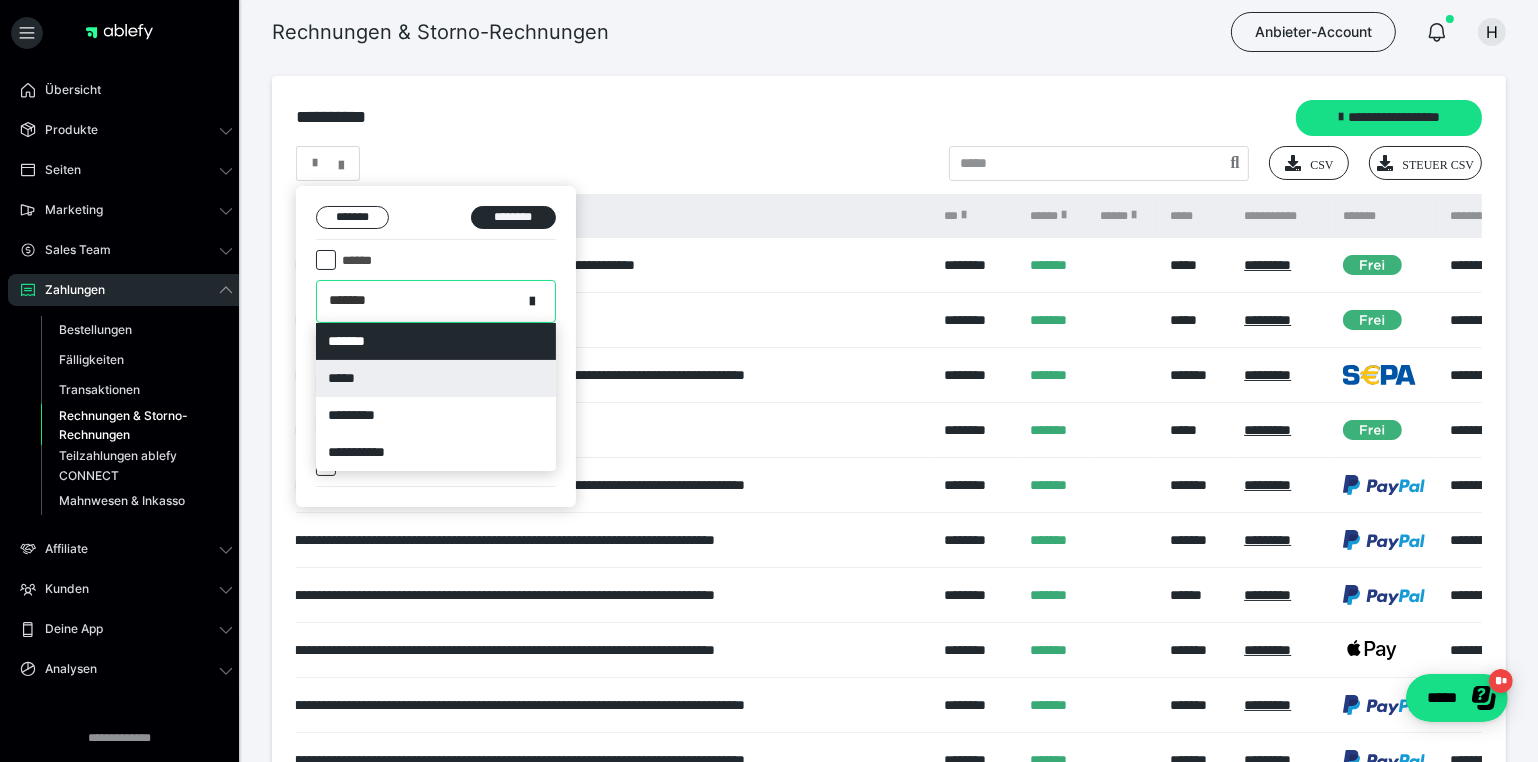 click on "*****" at bounding box center [436, 378] 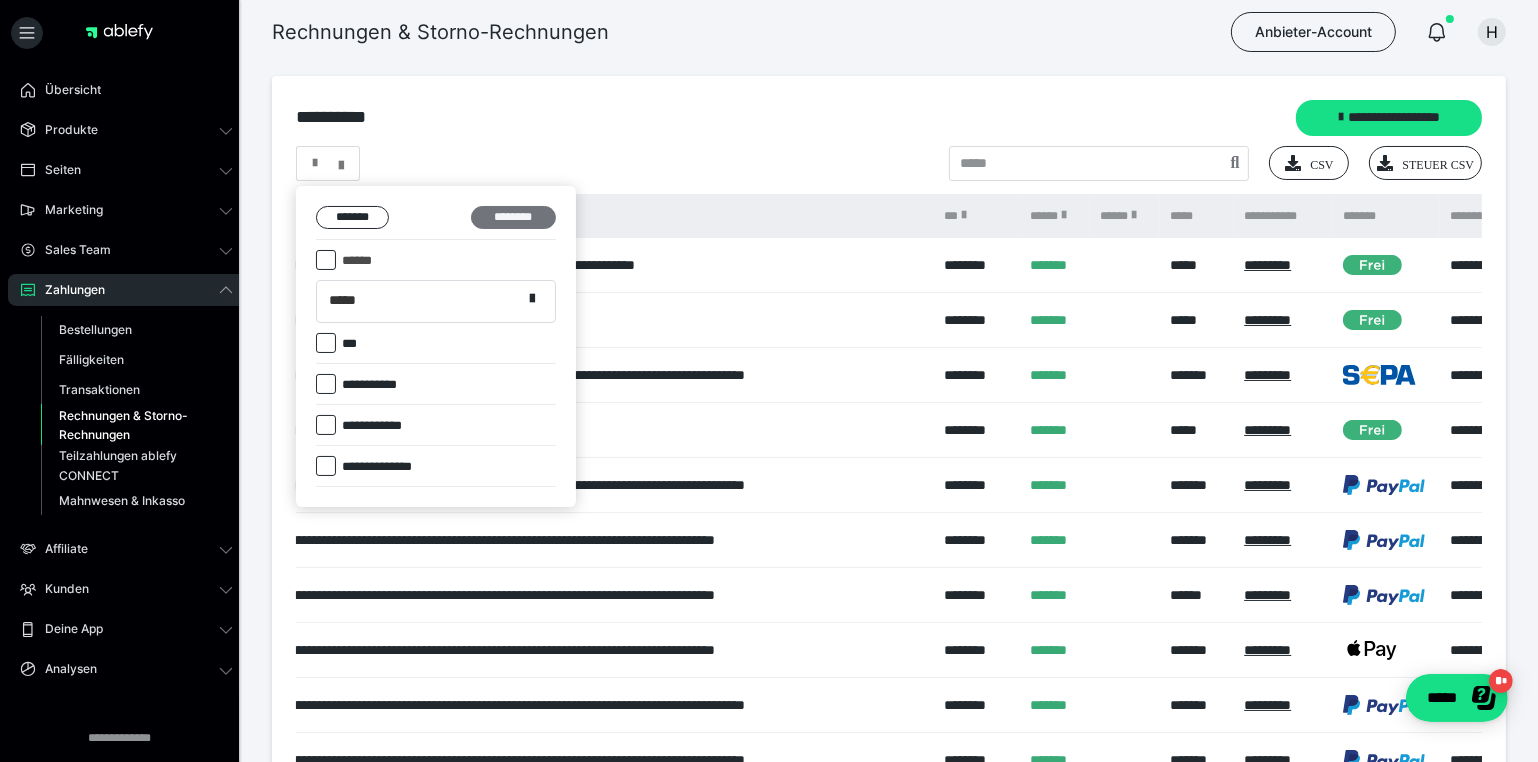 click on "********" at bounding box center (513, 217) 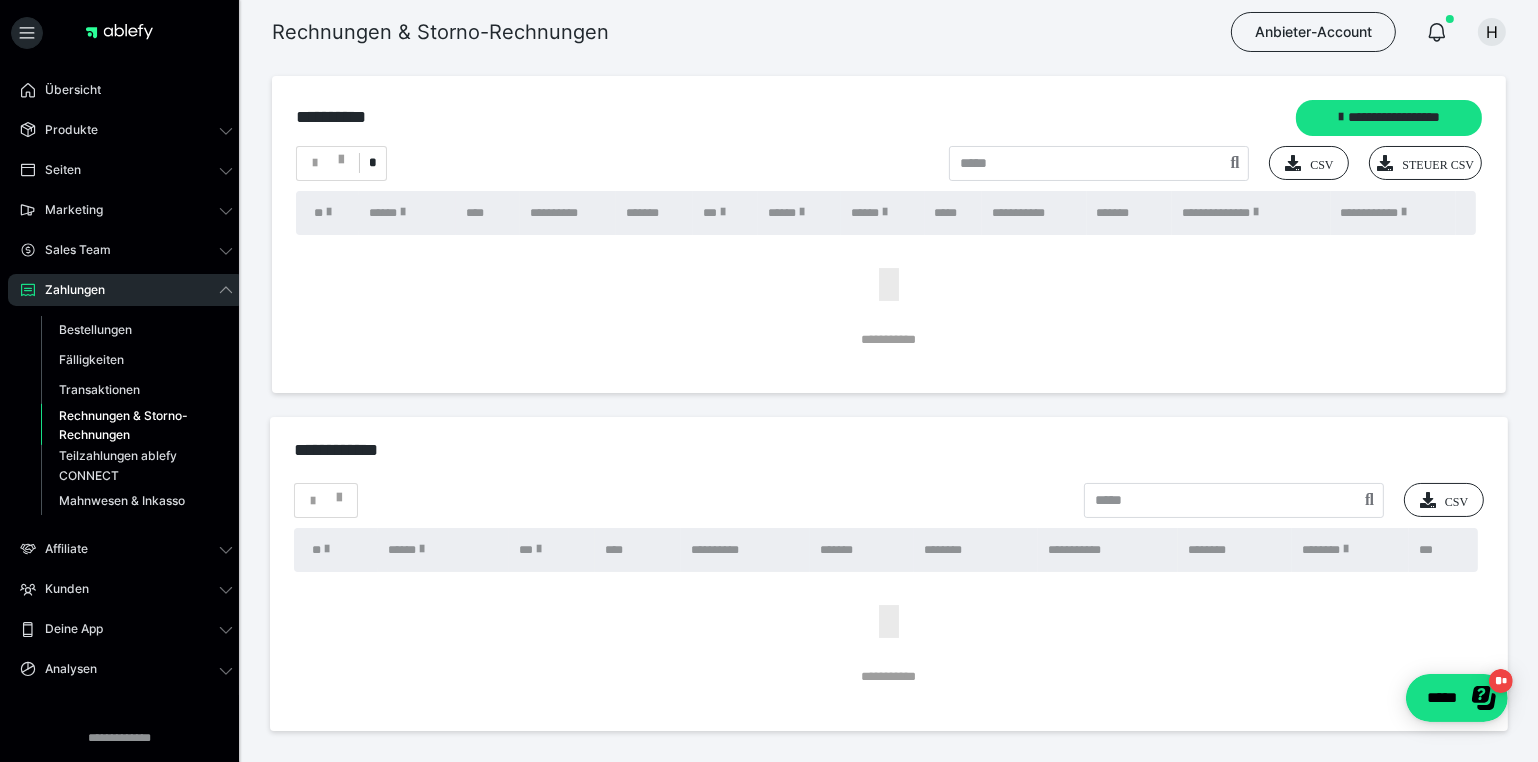 click on "**********" at bounding box center (889, 118) 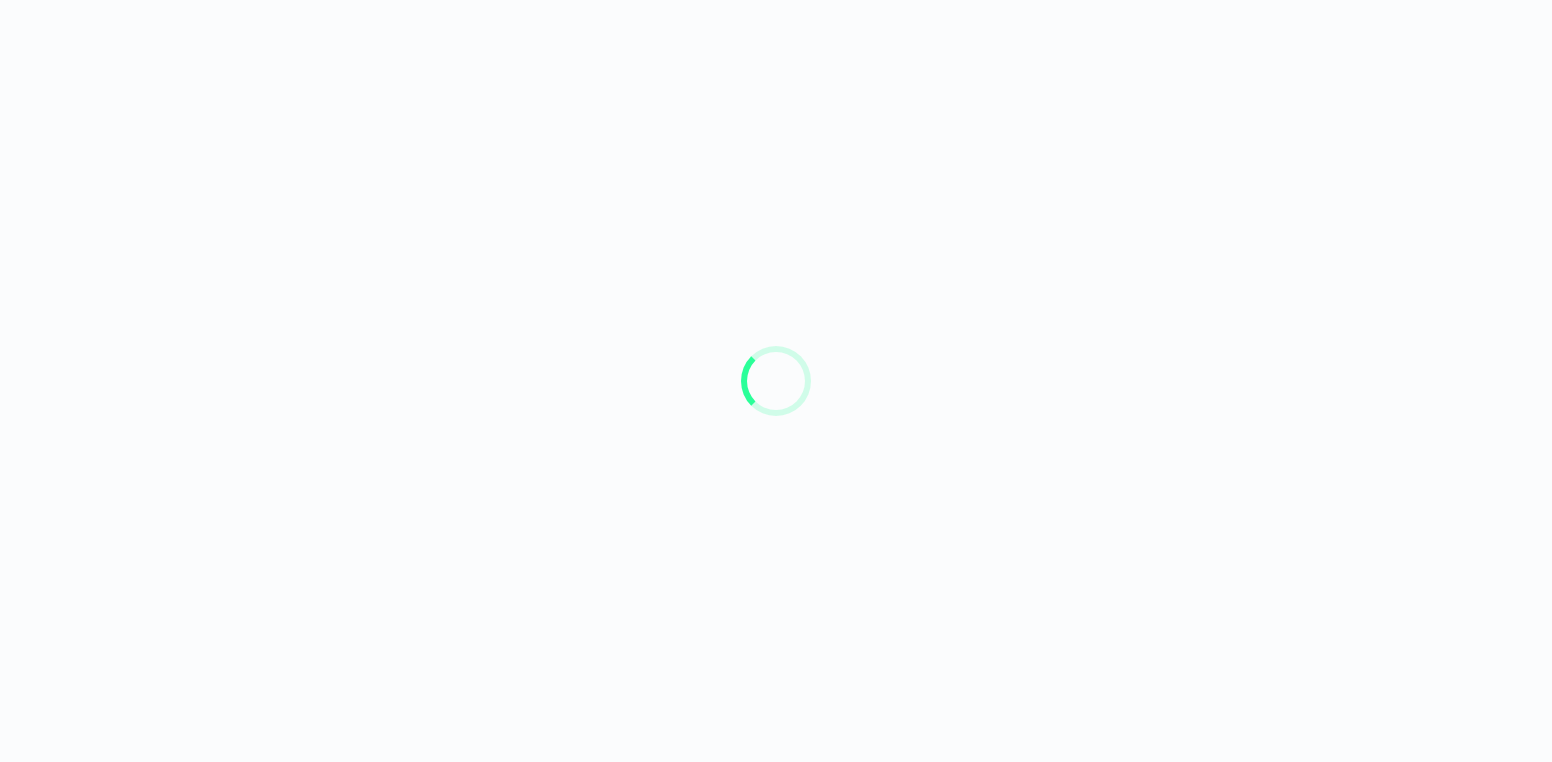 scroll, scrollTop: 0, scrollLeft: 0, axis: both 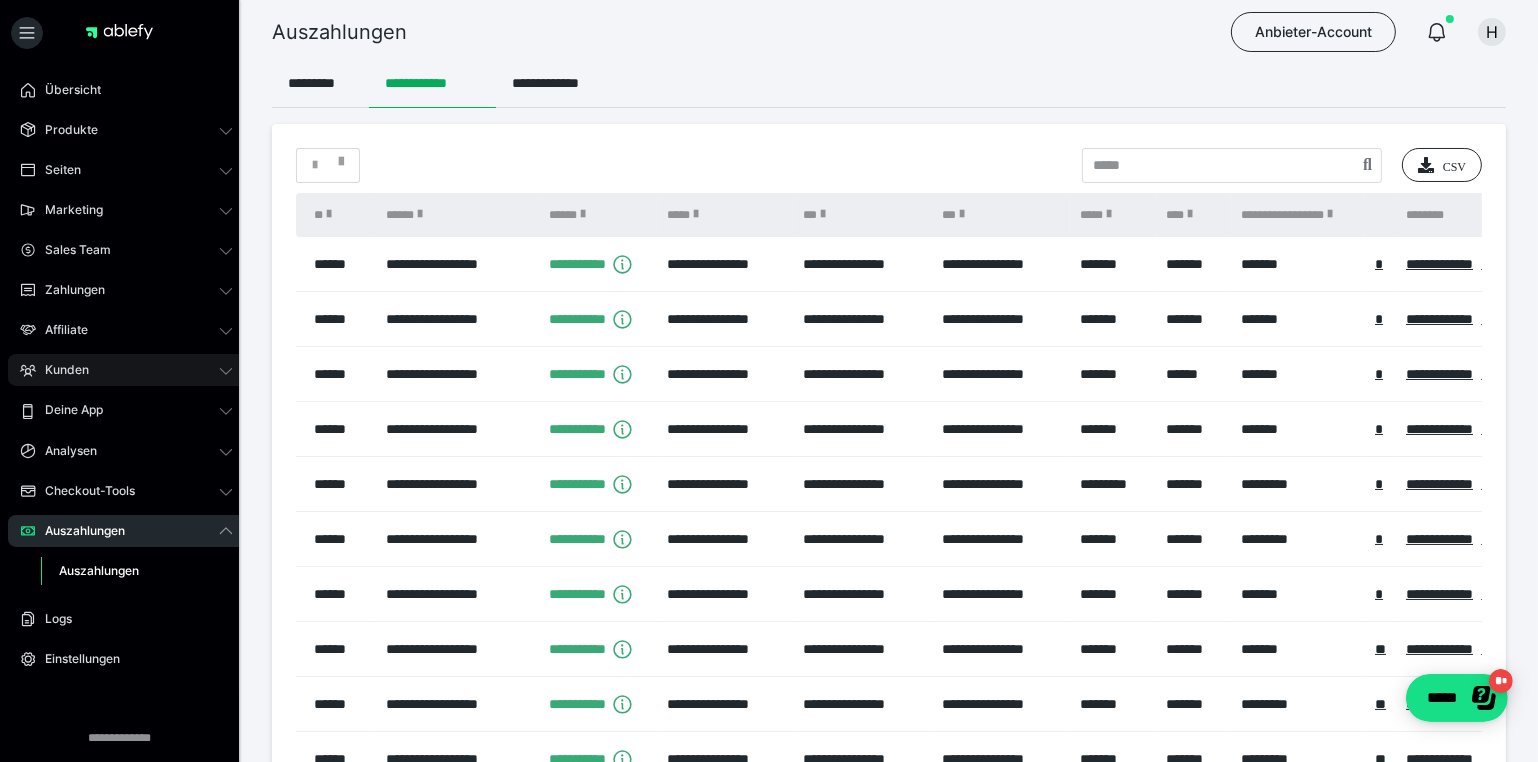 click on "Kunden" at bounding box center (60, 370) 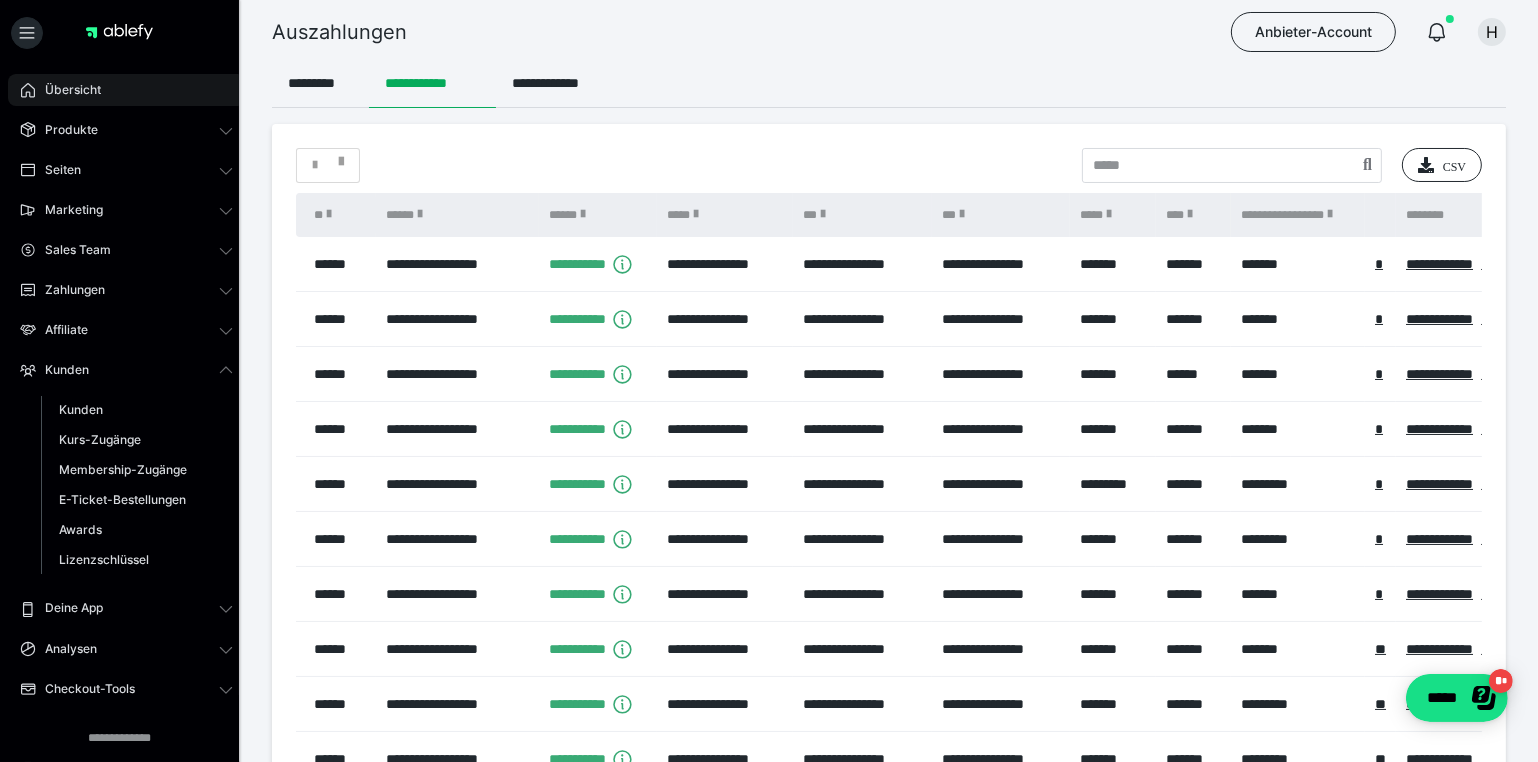 click on "Übersicht" at bounding box center [126, 90] 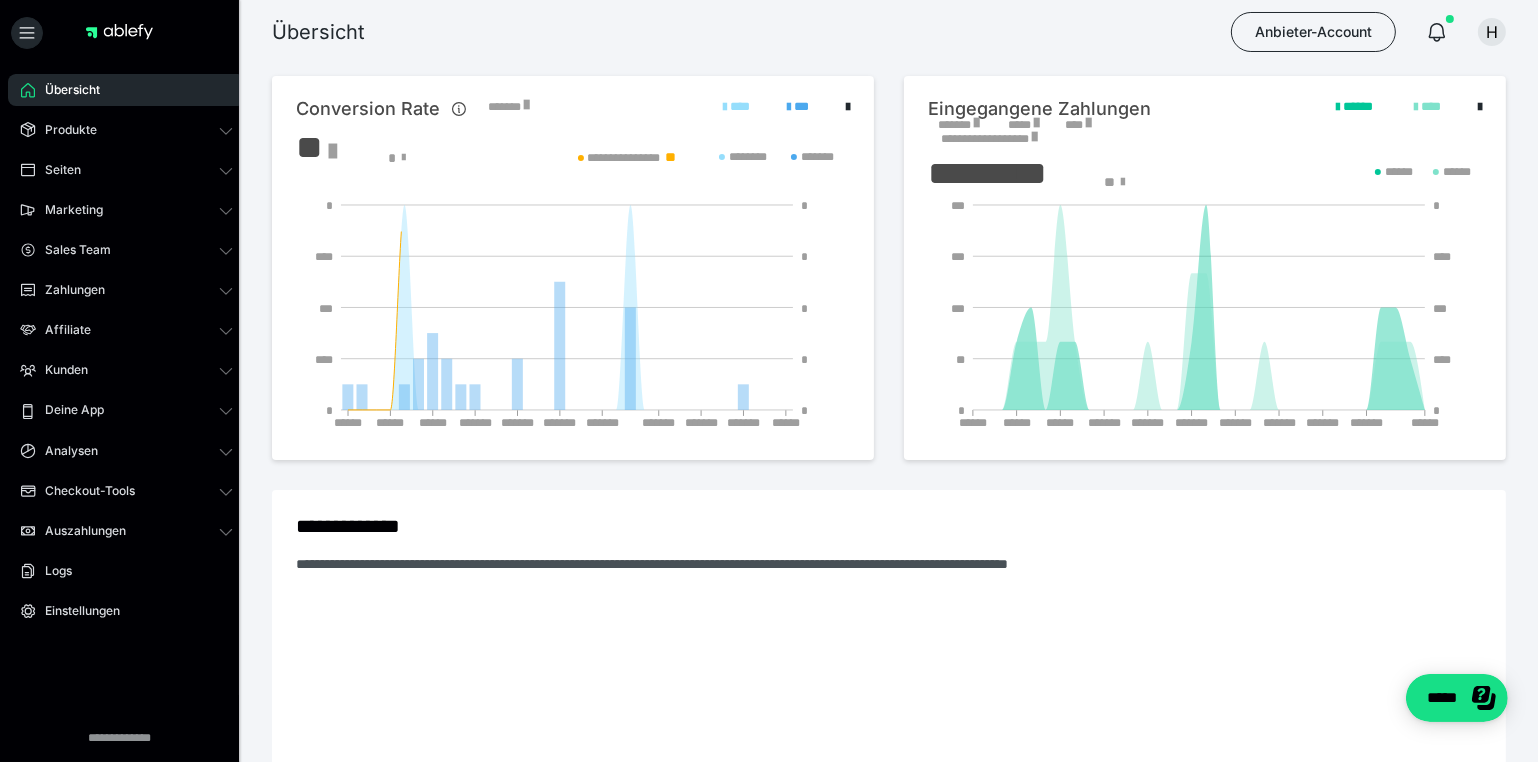 scroll, scrollTop: 0, scrollLeft: 0, axis: both 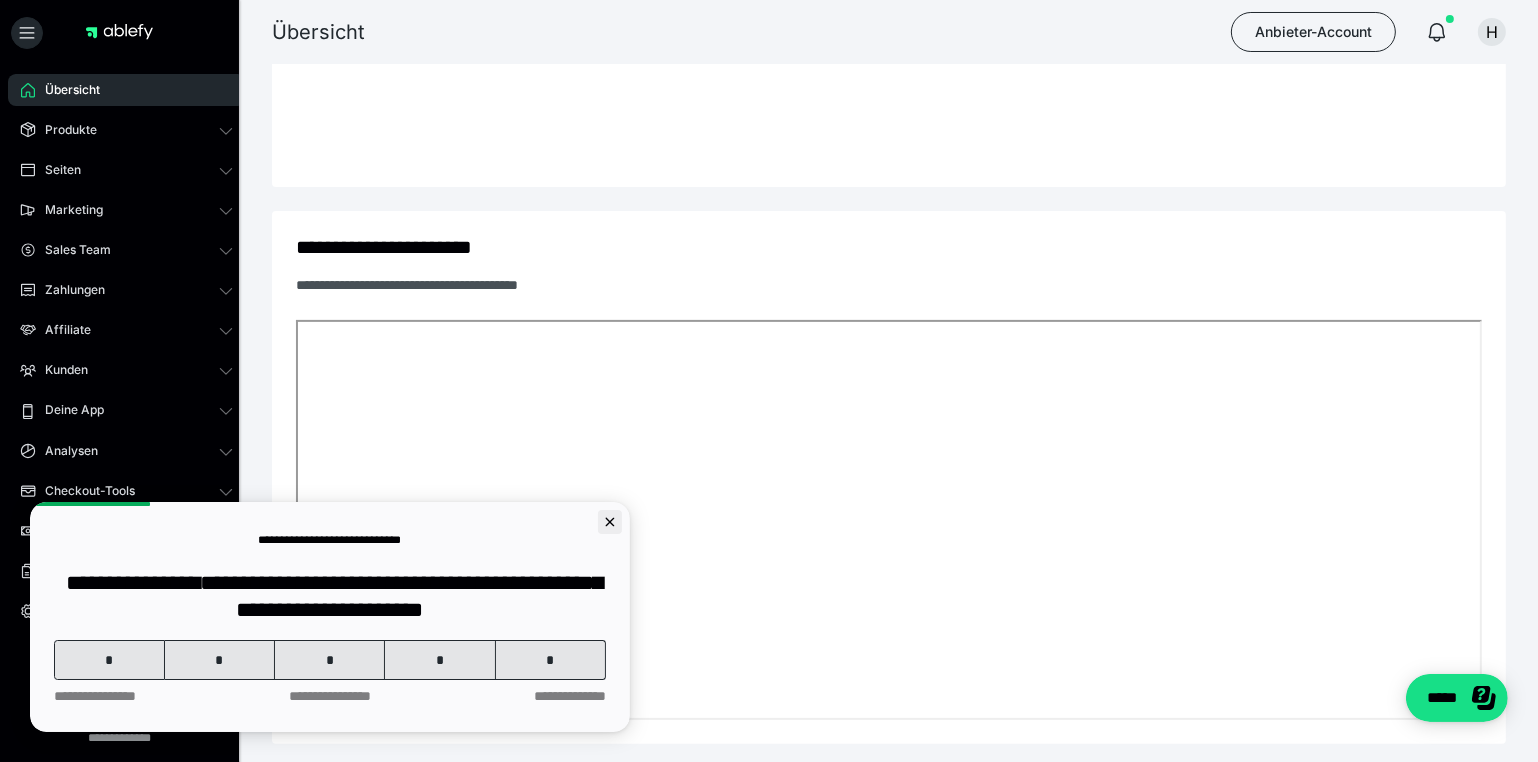 click 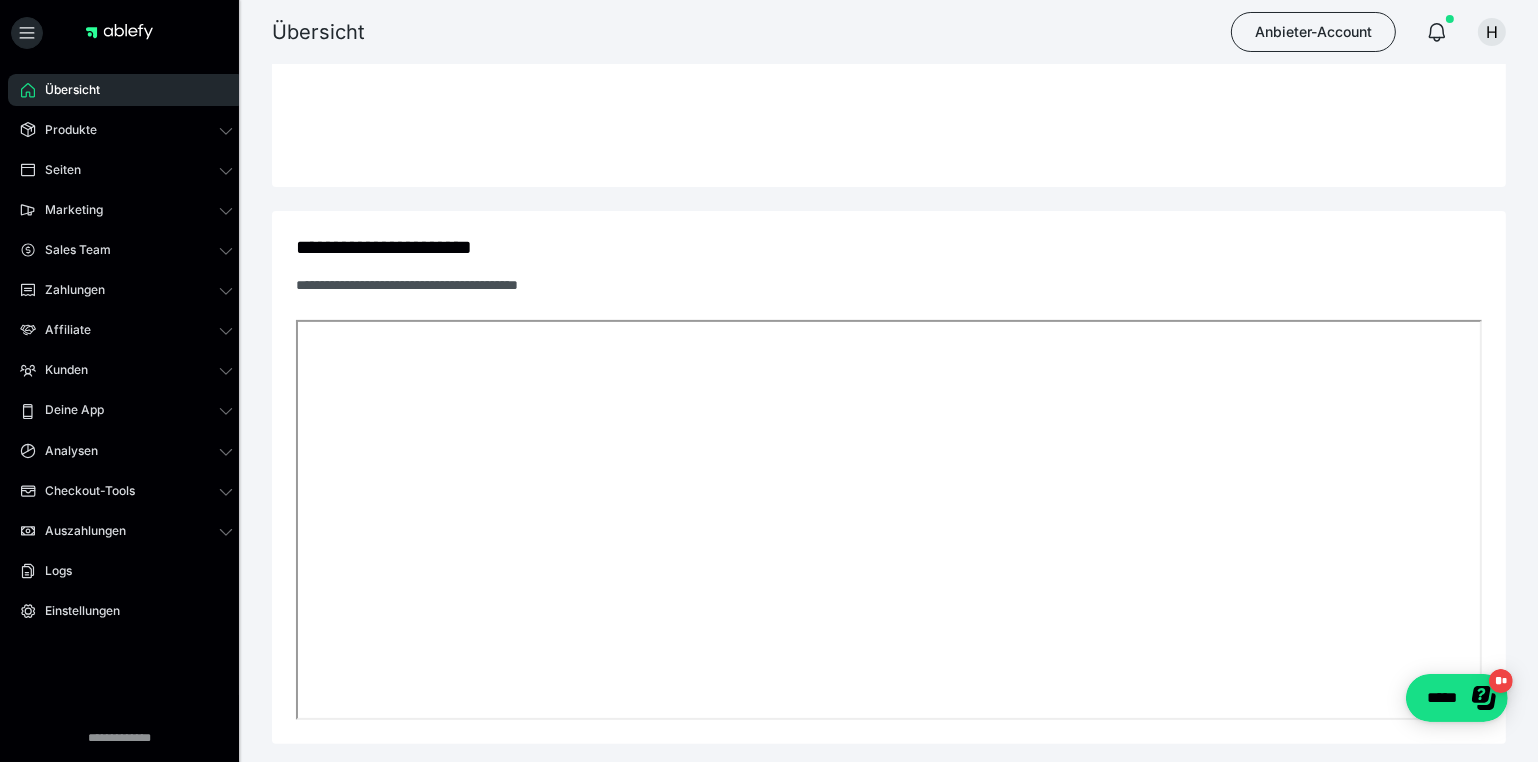 scroll, scrollTop: 0, scrollLeft: 0, axis: both 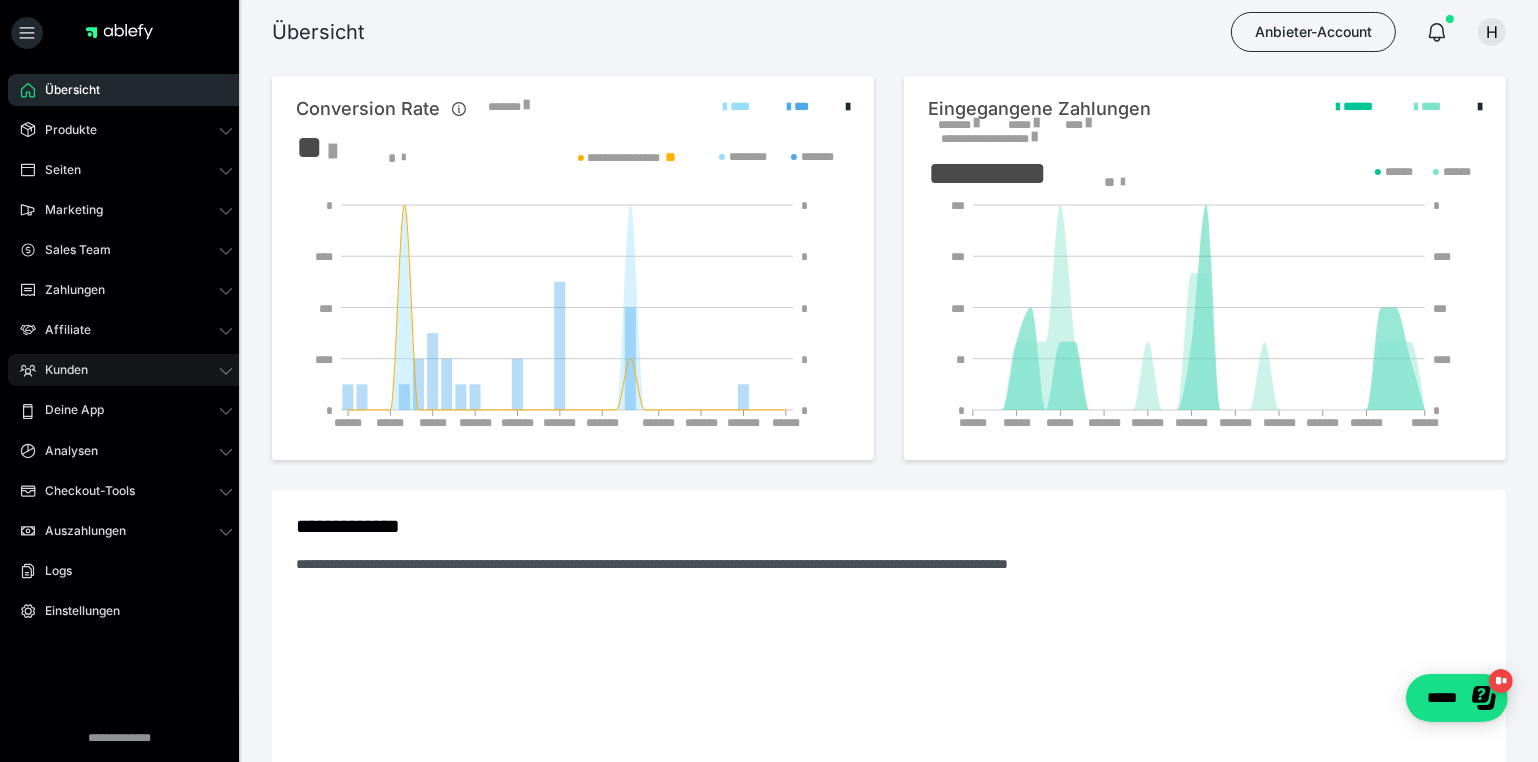 click on "Kunden" at bounding box center [59, 370] 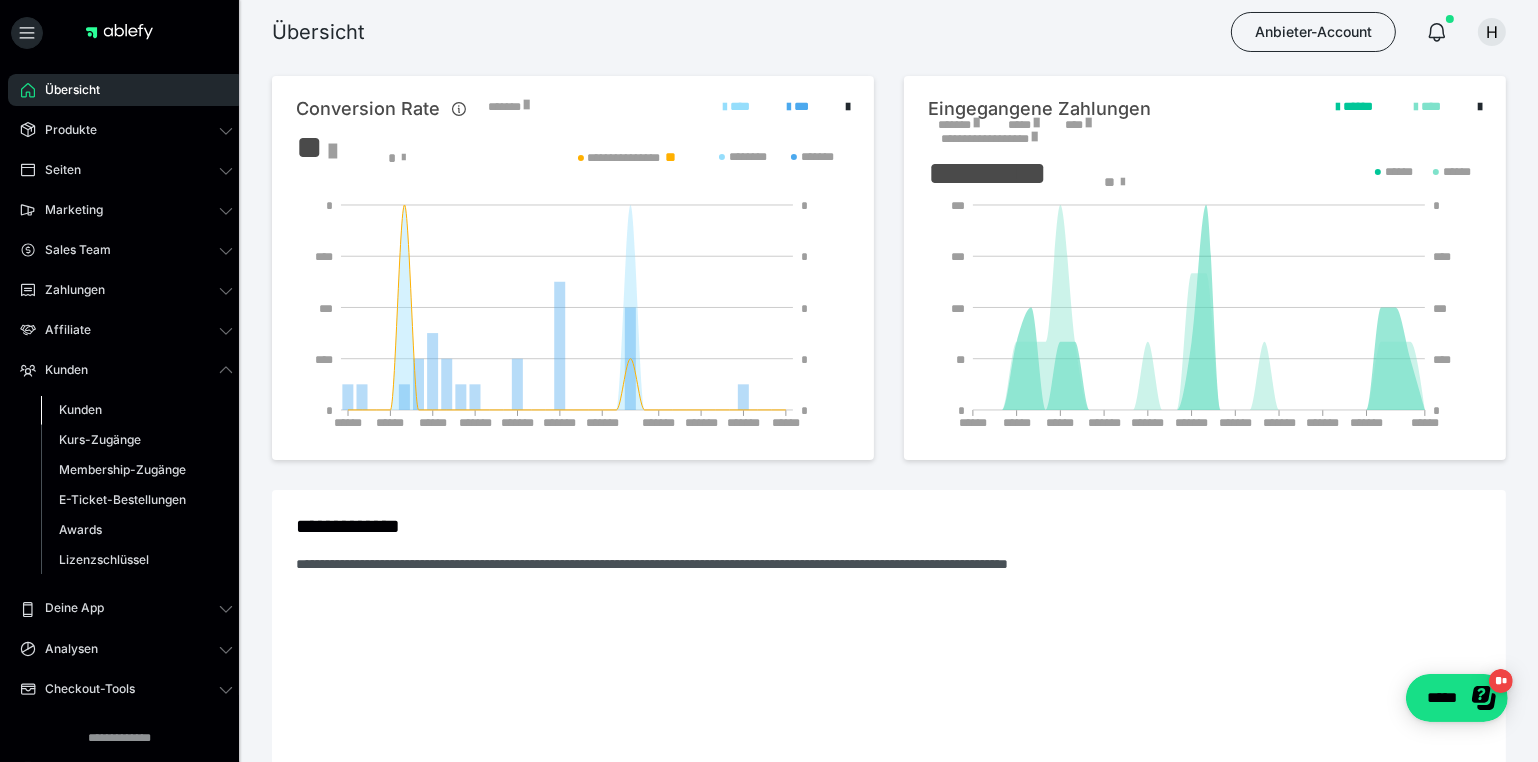 click on "Kunden" at bounding box center [80, 409] 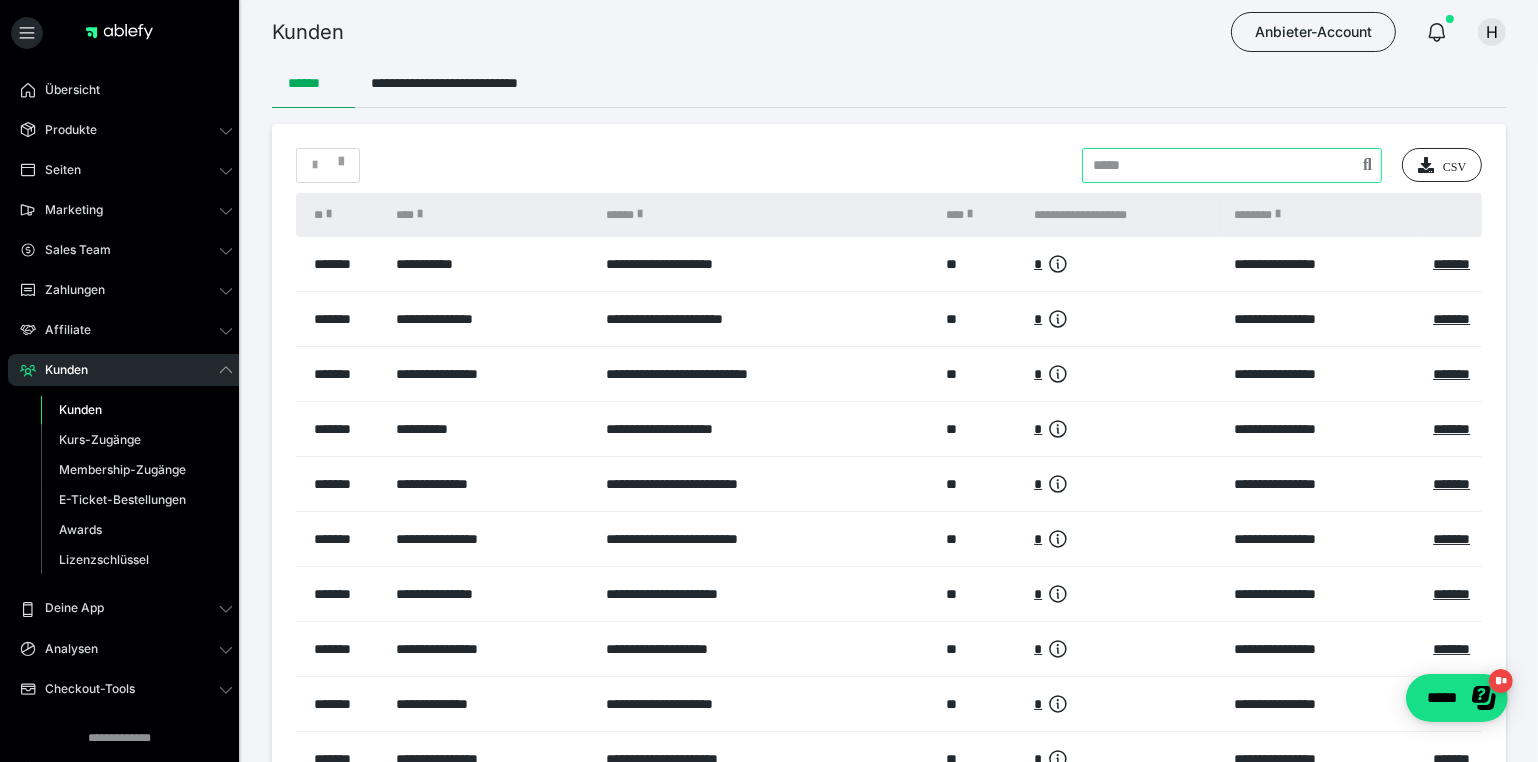 click at bounding box center [1232, 165] 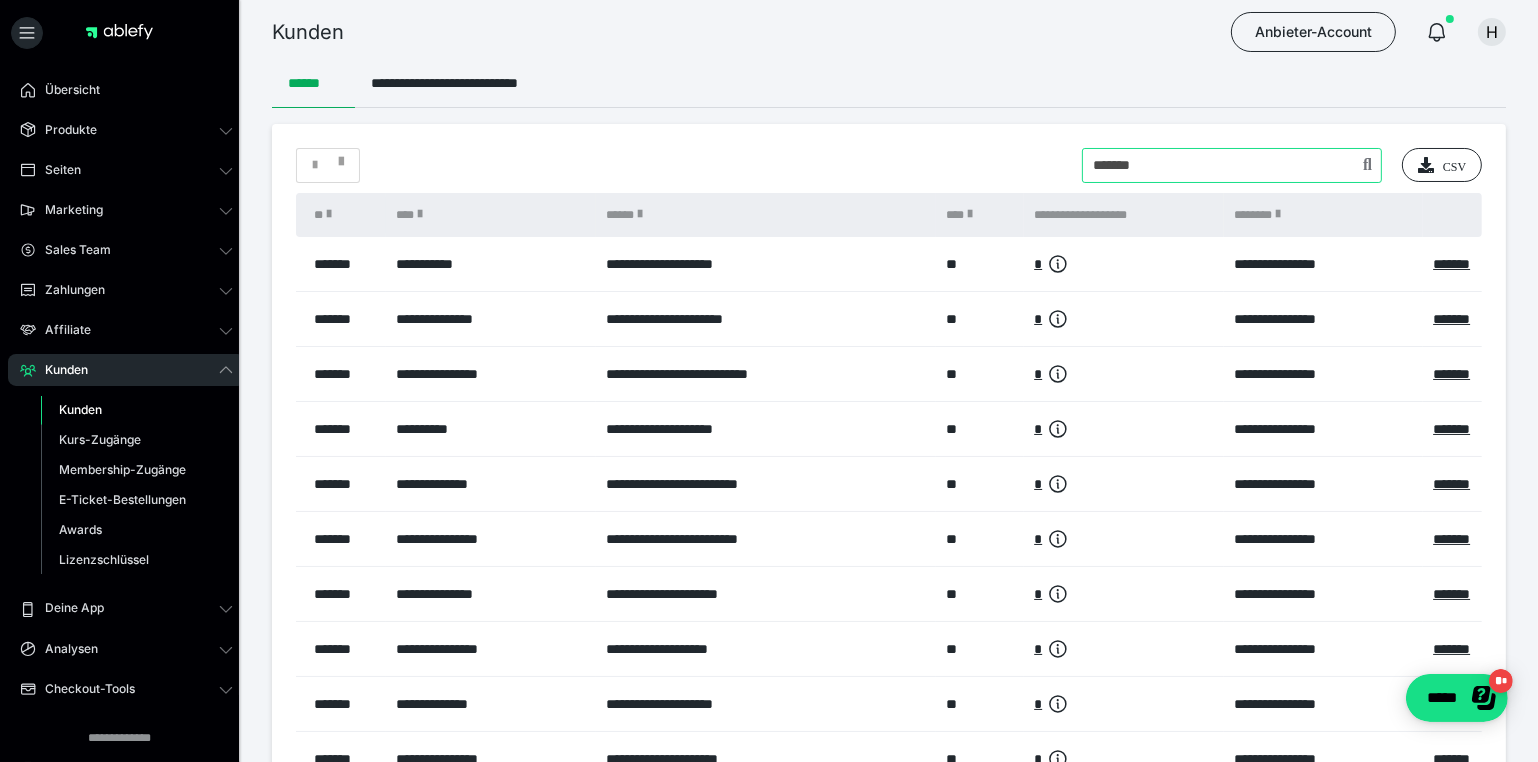 type on "******" 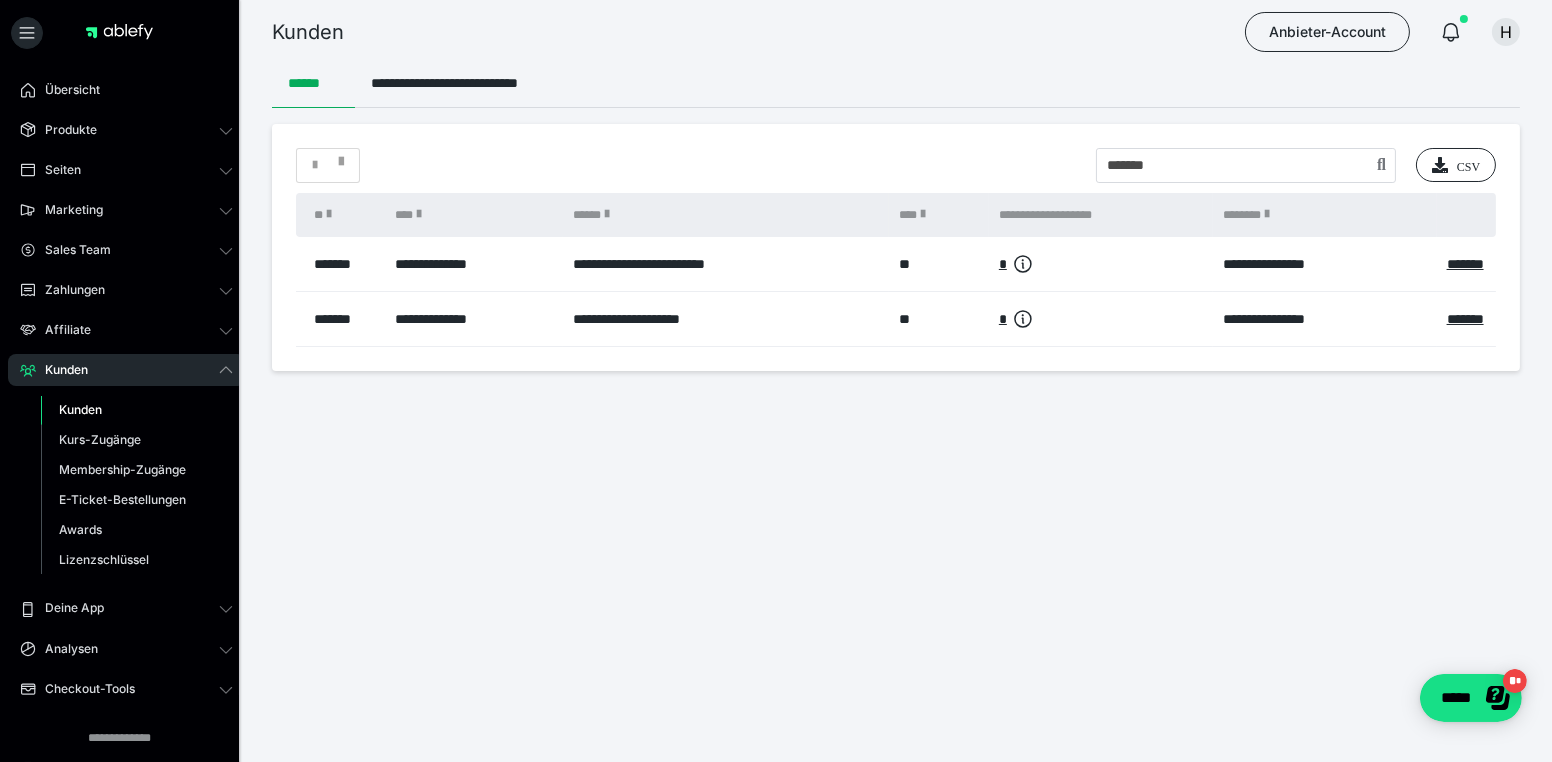 click on "**********" at bounding box center (776, 250) 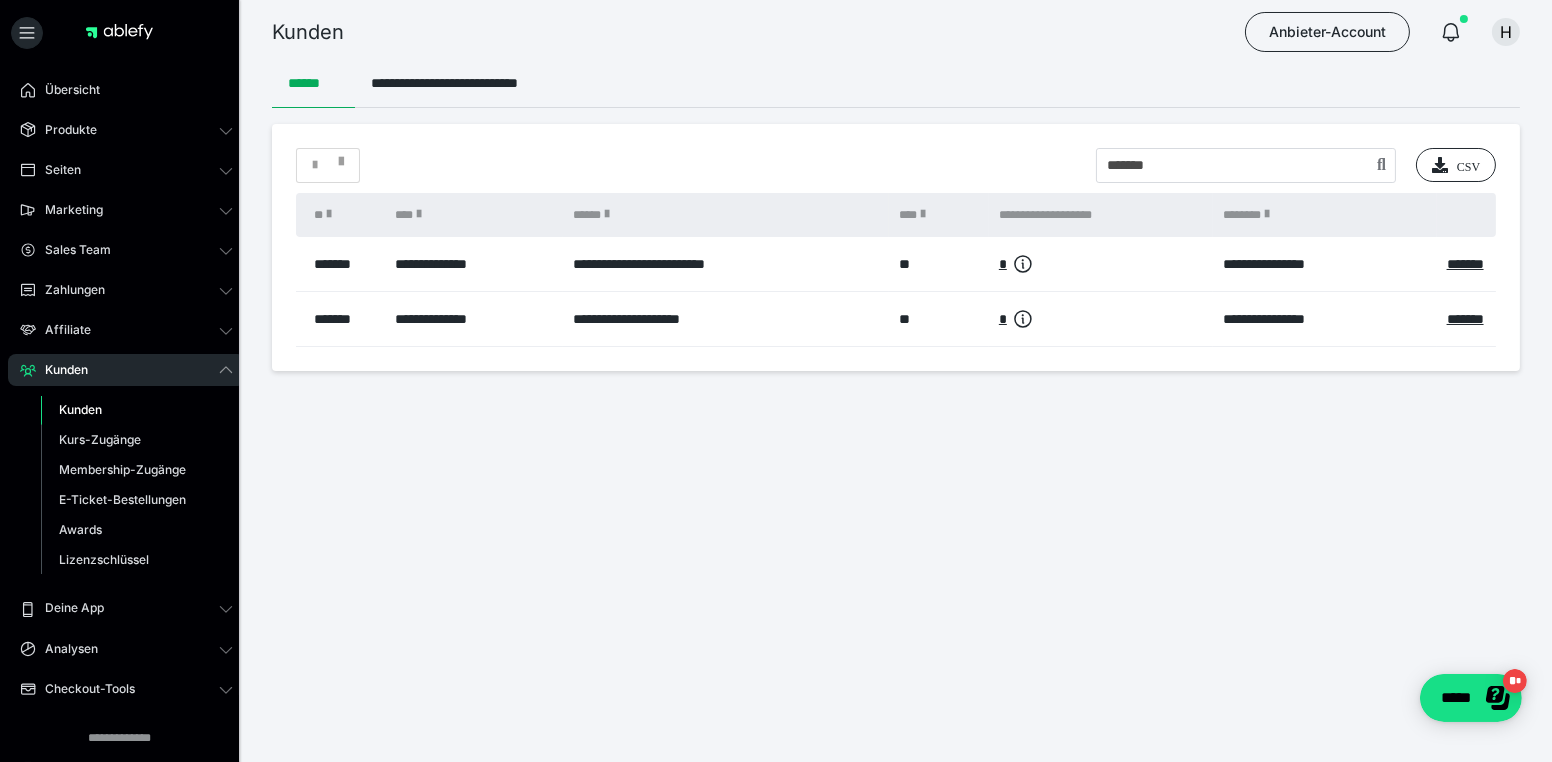 drag, startPoint x: 1106, startPoint y: 486, endPoint x: 987, endPoint y: 422, distance: 135.11847 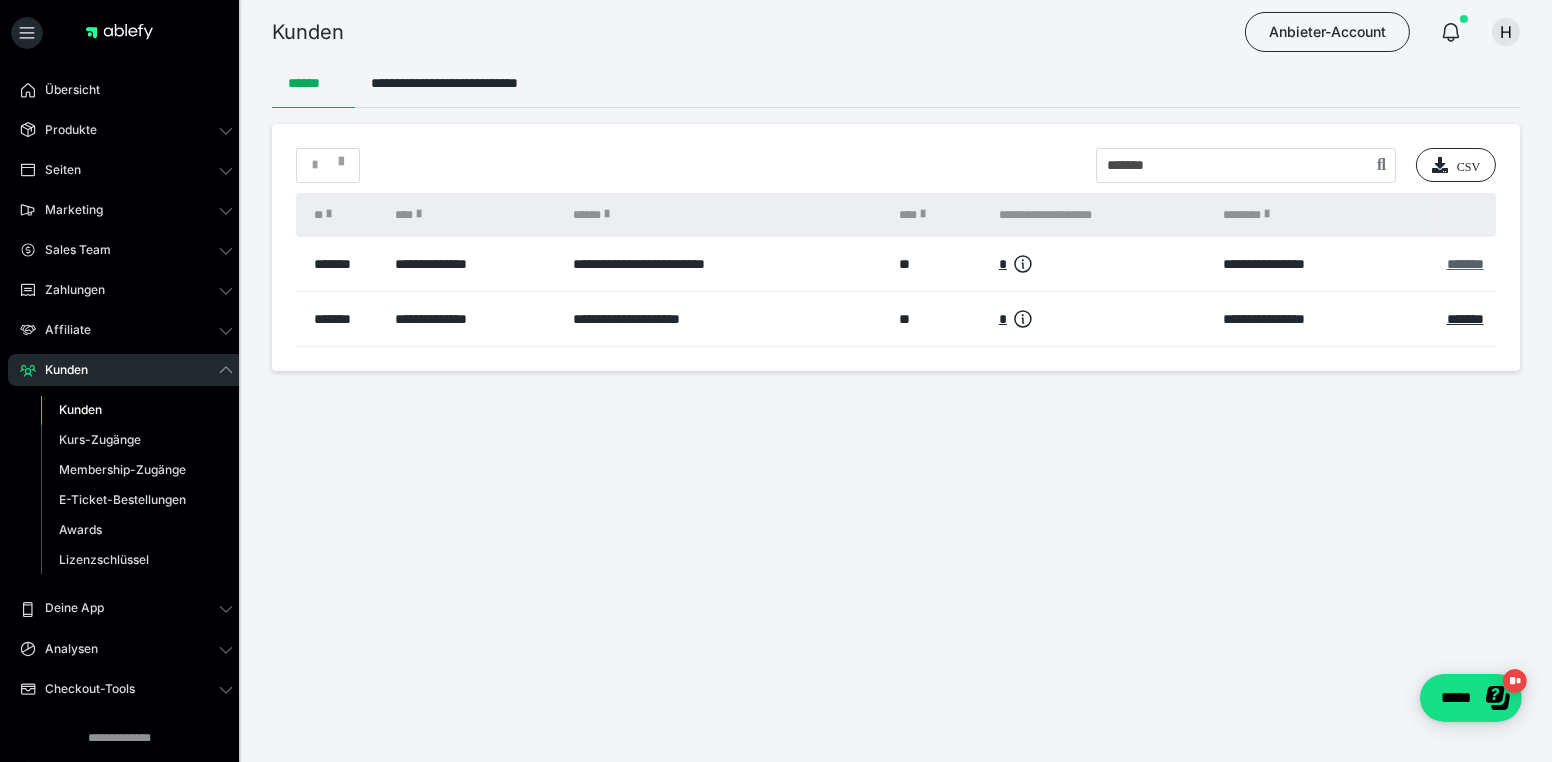 click on "*******" at bounding box center (1465, 264) 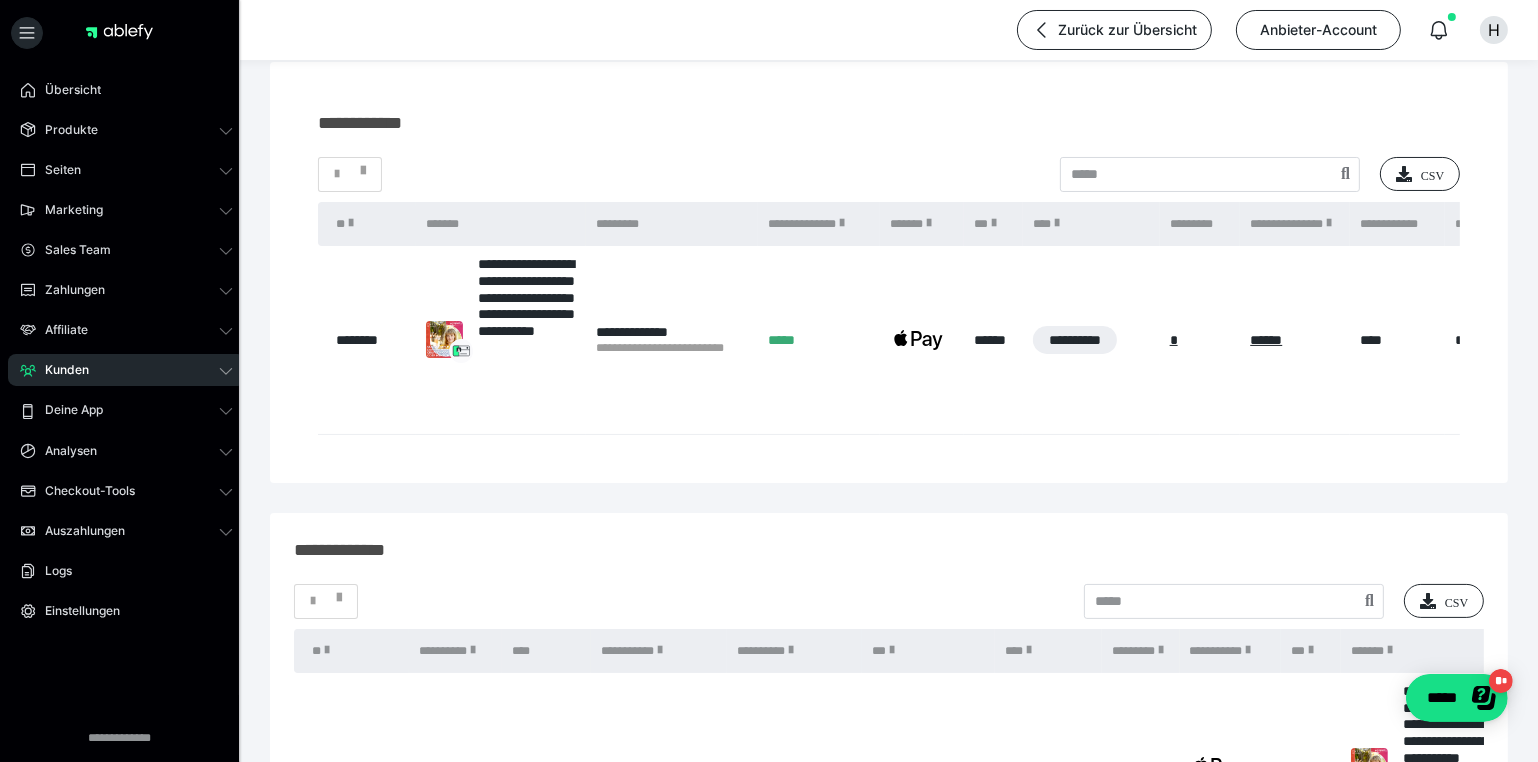 scroll, scrollTop: 90, scrollLeft: 0, axis: vertical 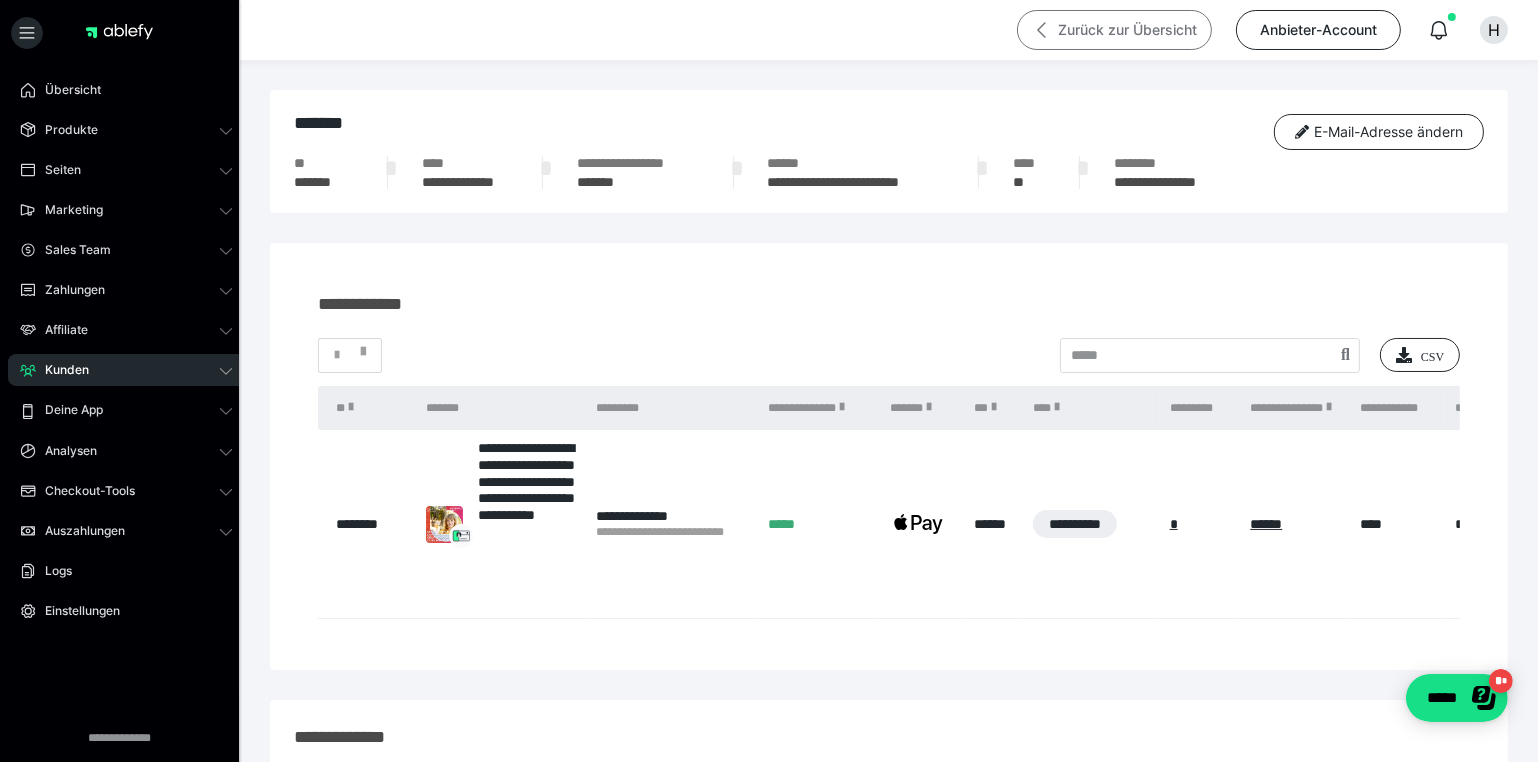 click on "Zurück zur Übersicht" at bounding box center (1114, 30) 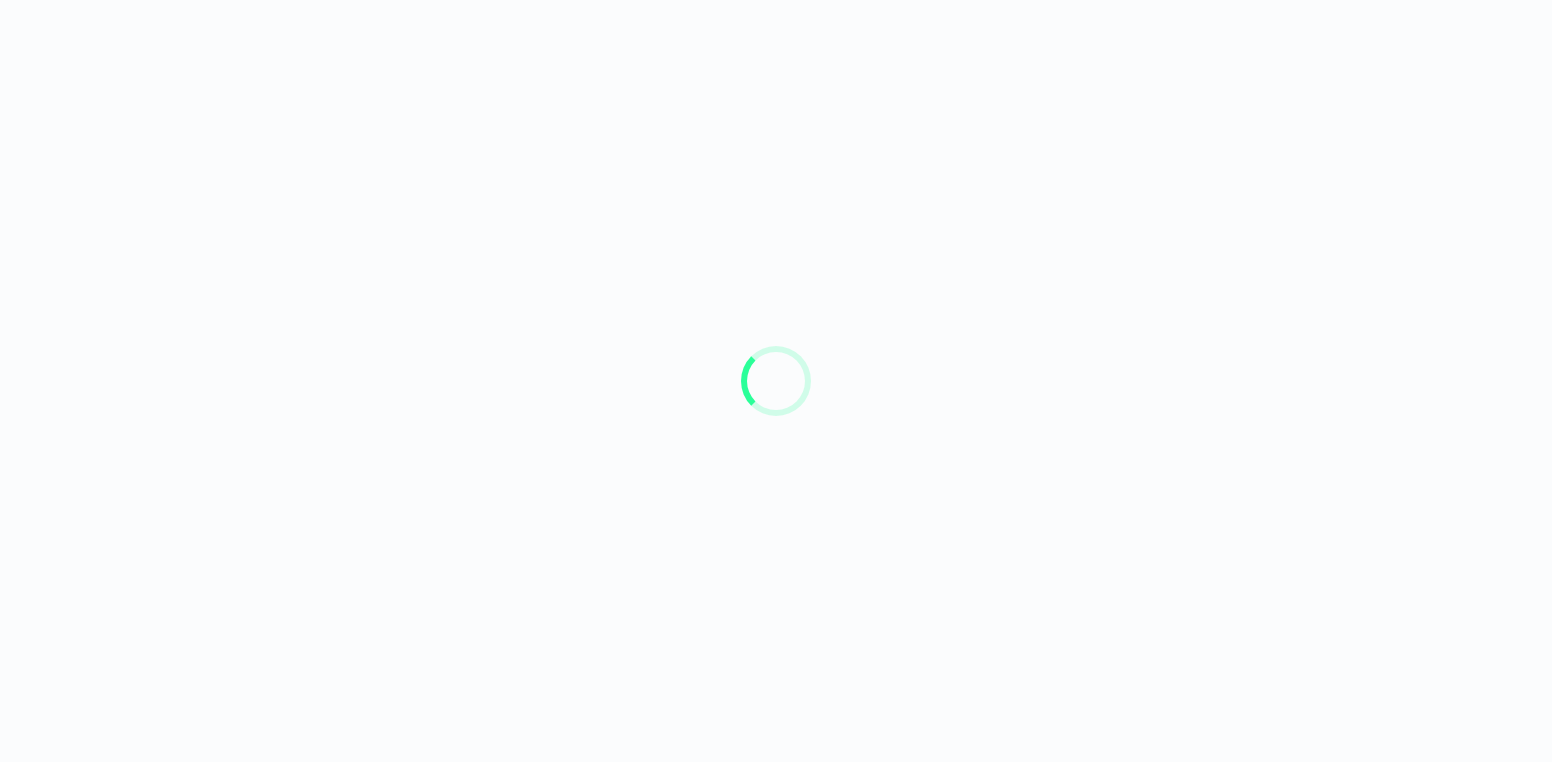 scroll, scrollTop: 0, scrollLeft: 0, axis: both 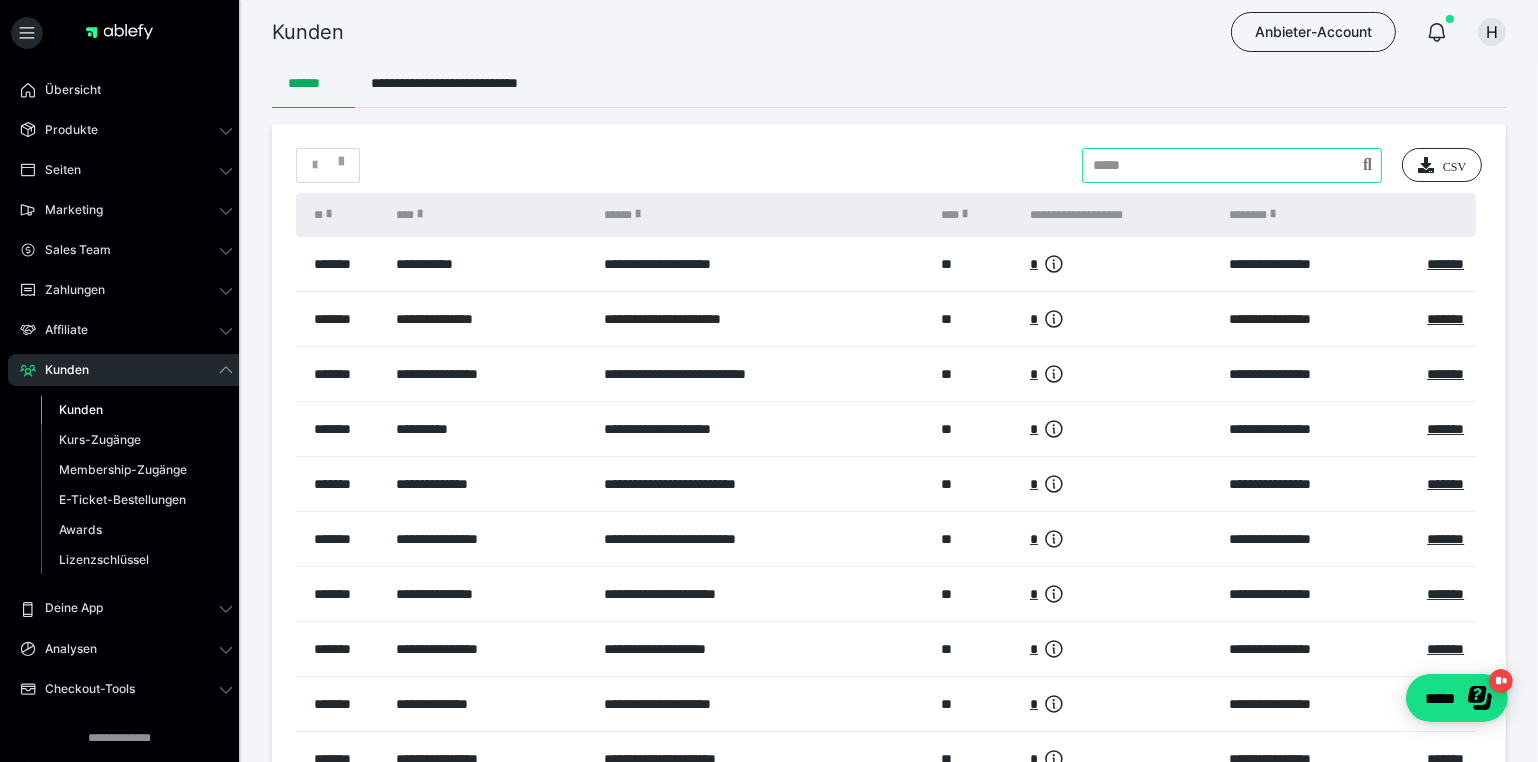 click at bounding box center [1232, 165] 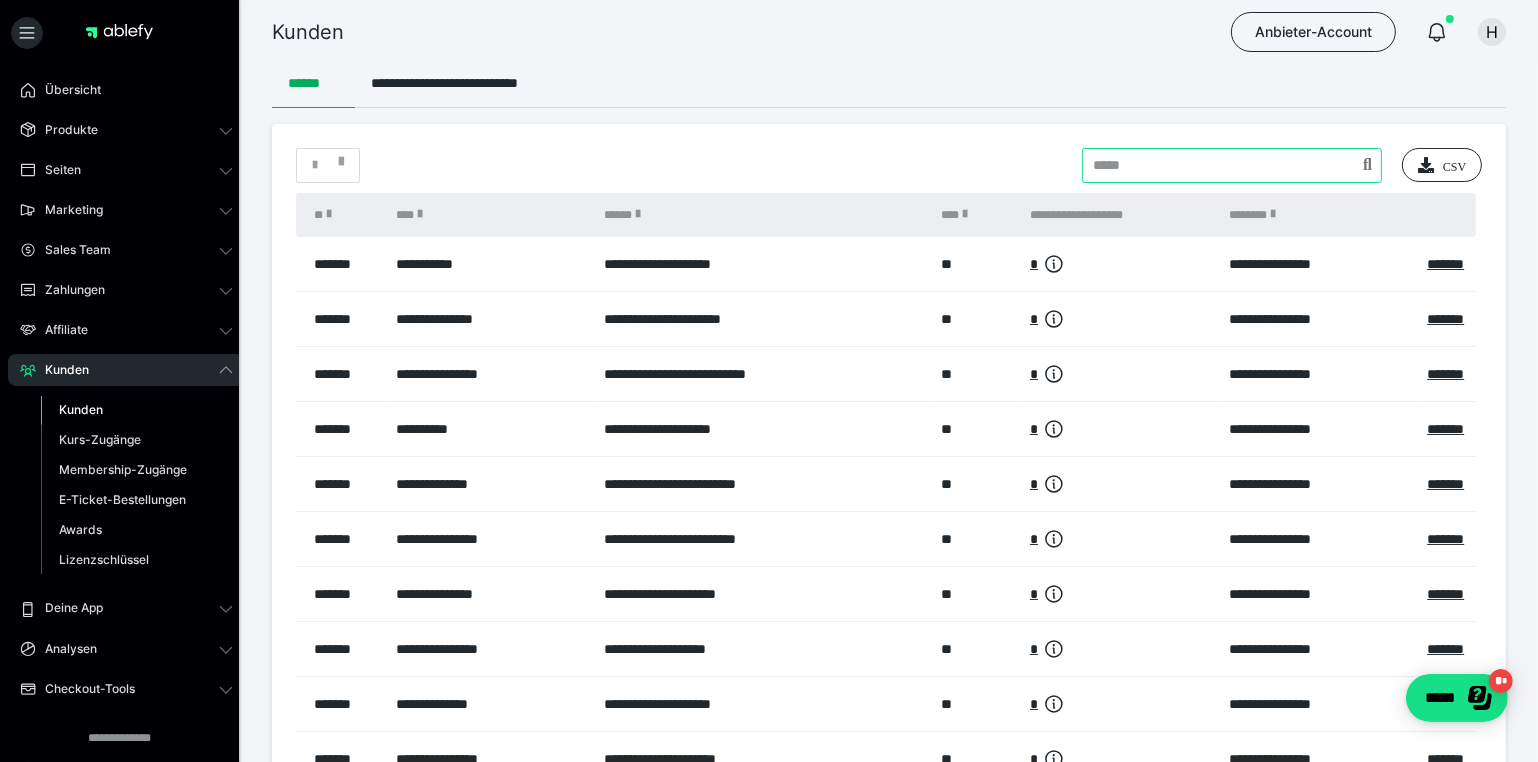 scroll, scrollTop: 0, scrollLeft: 0, axis: both 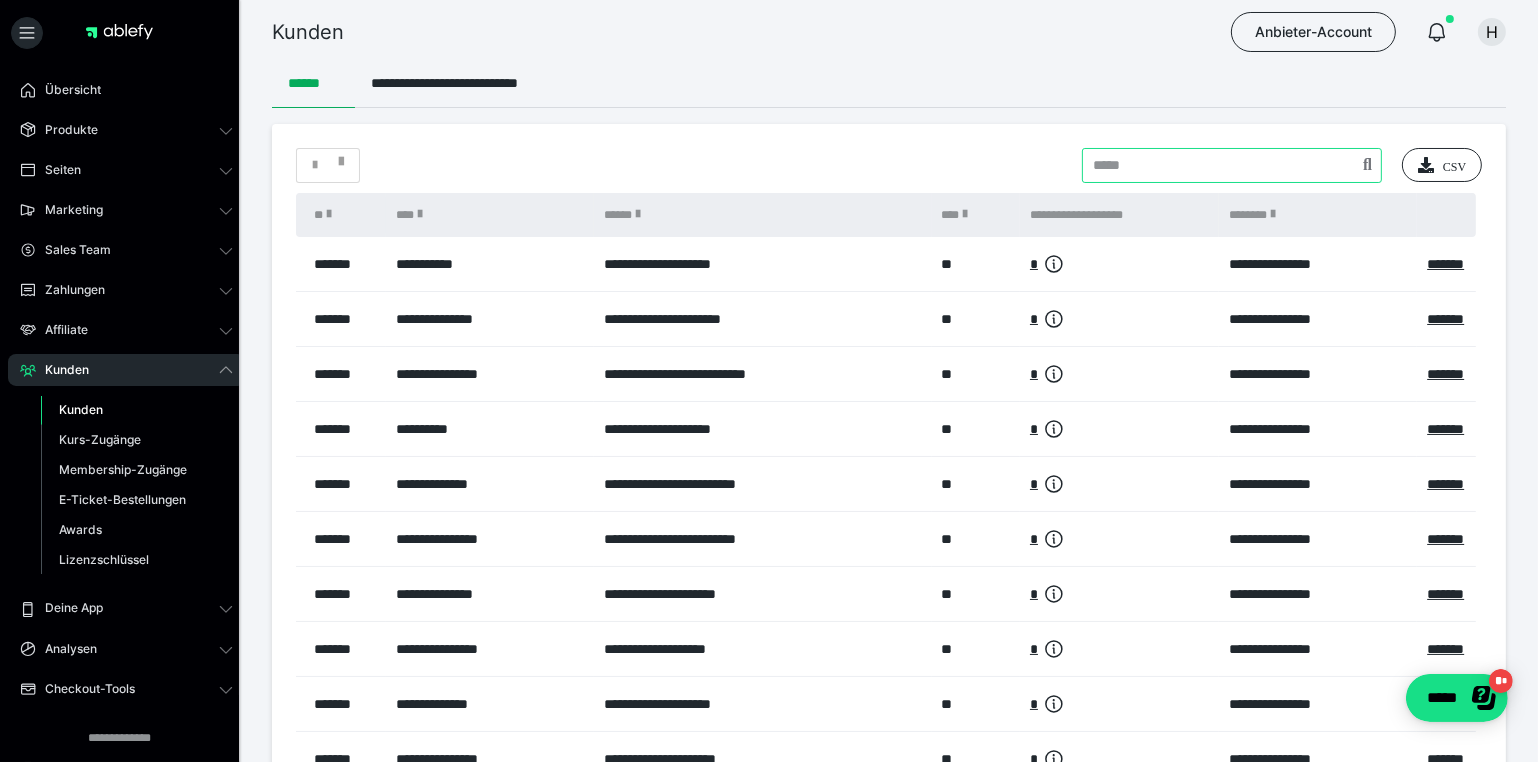 paste on "******" 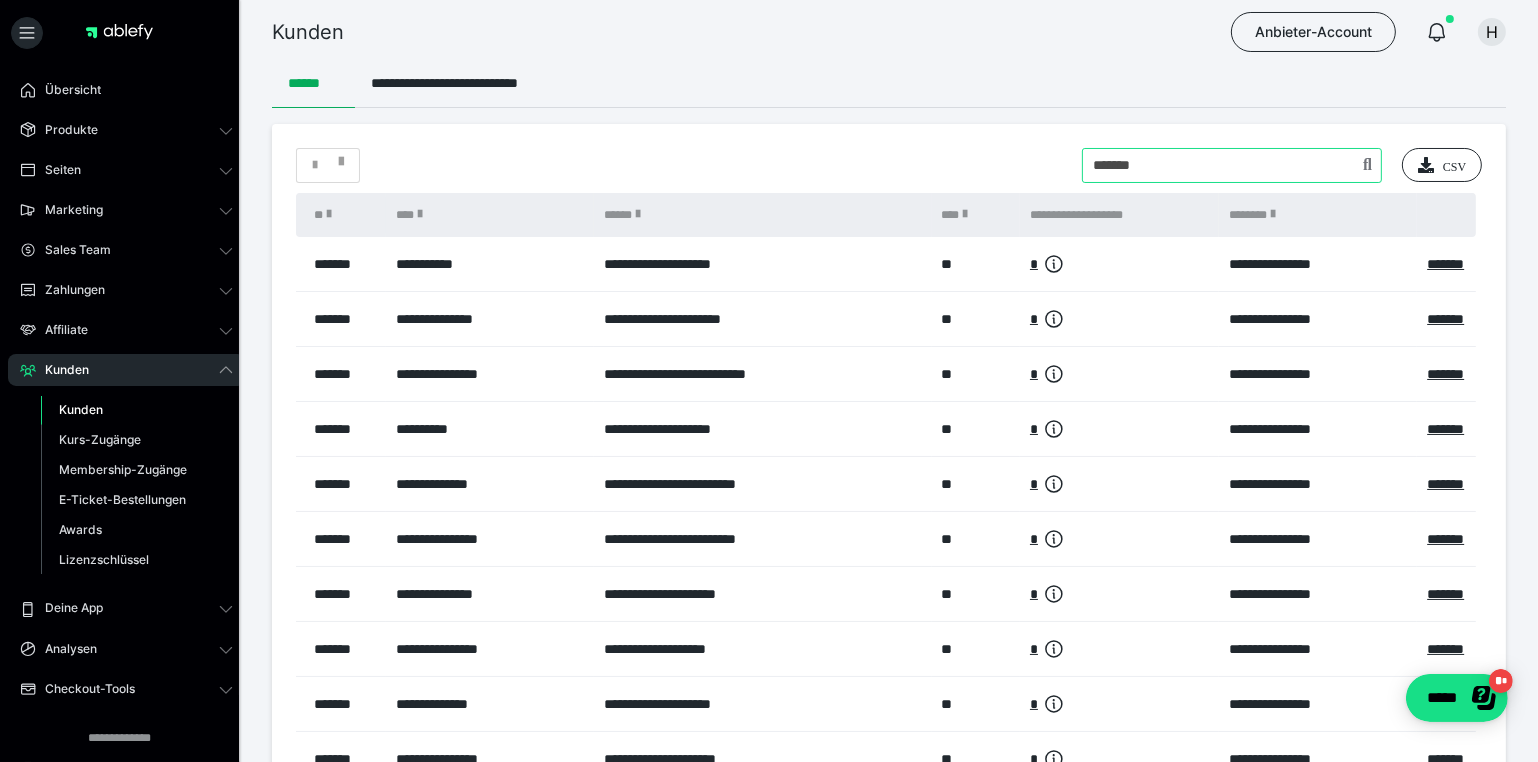 type on "******" 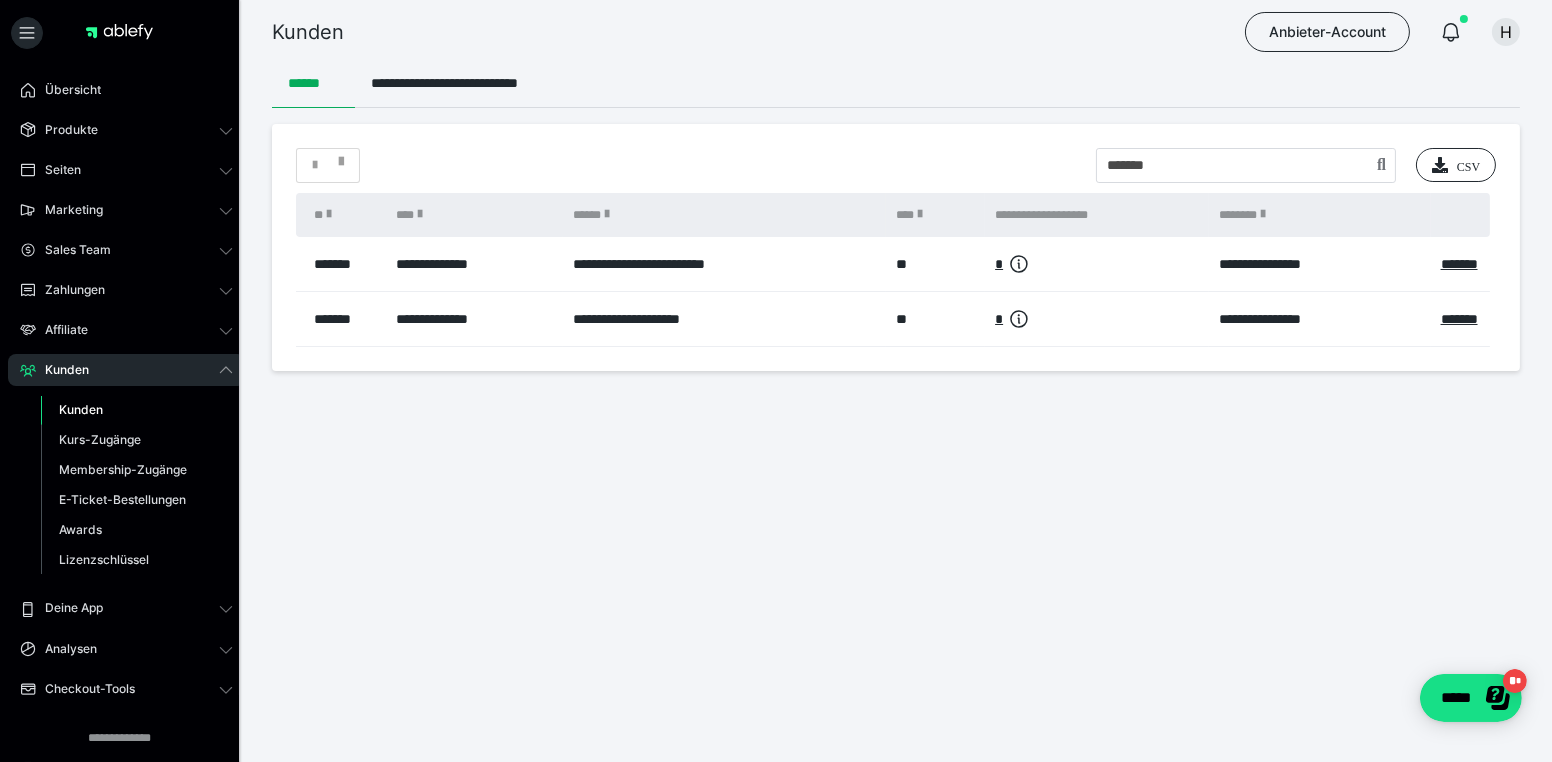 click on "**********" at bounding box center (896, 273) 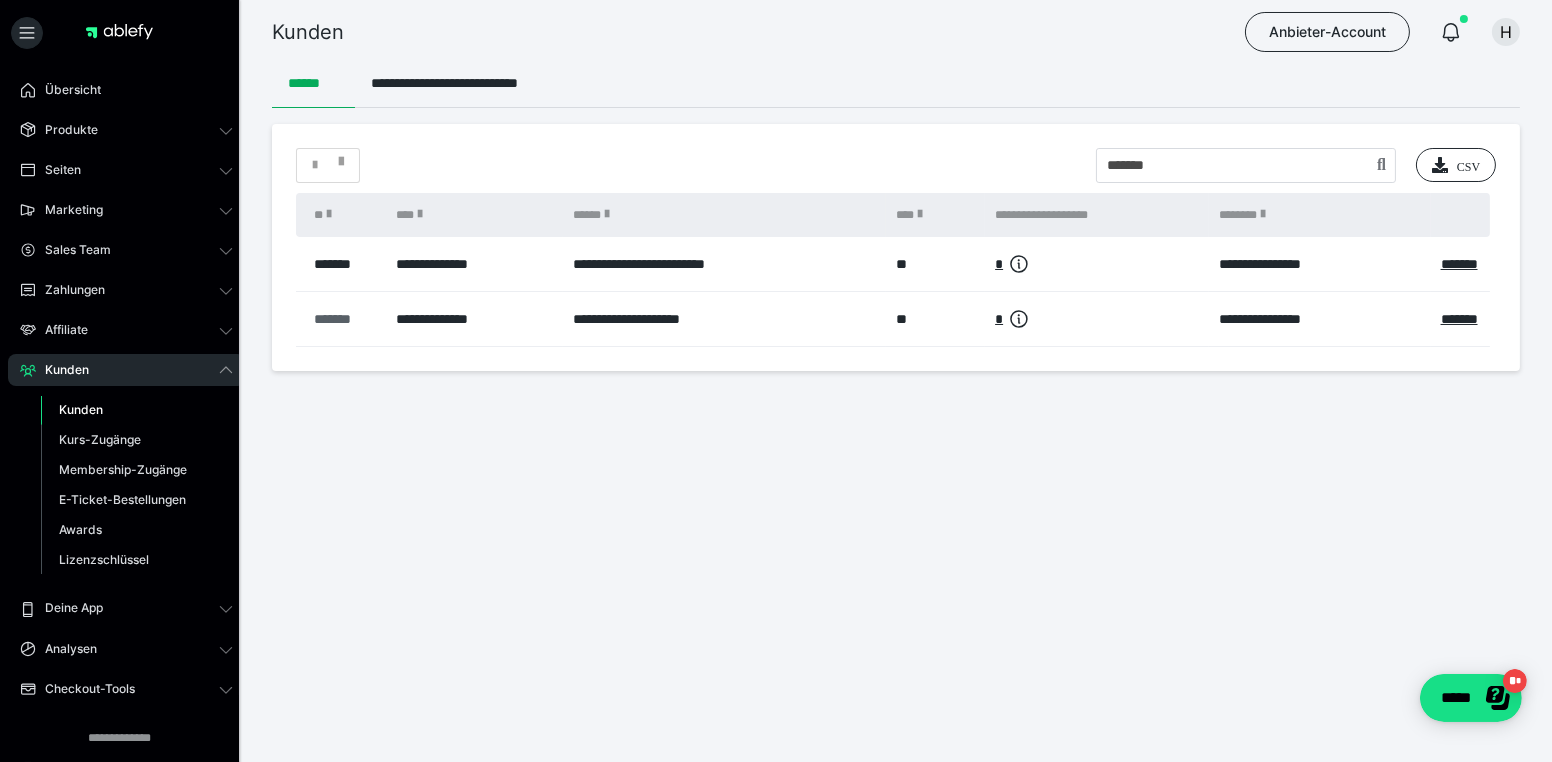 click on "*******" at bounding box center [345, 319] 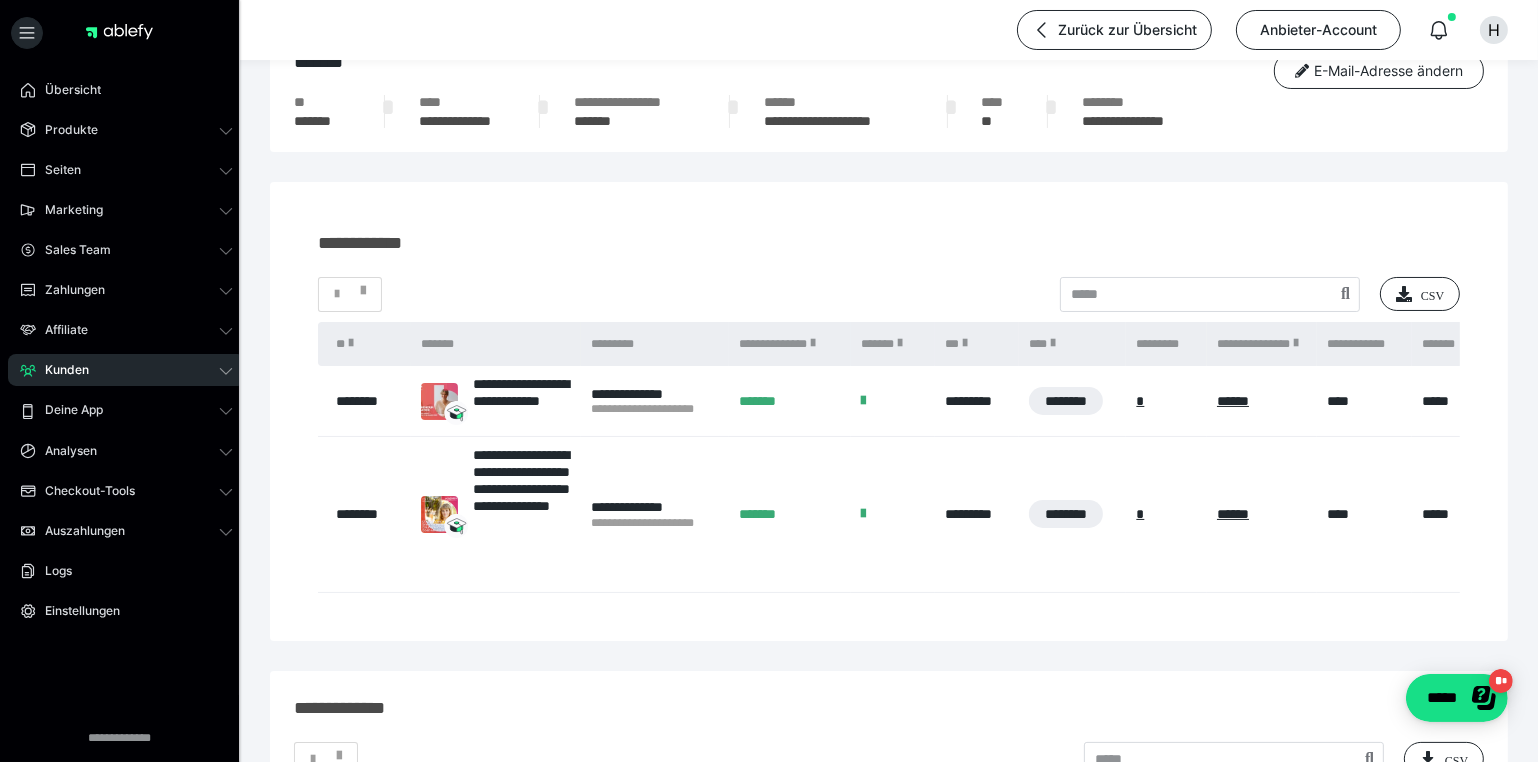 scroll, scrollTop: 0, scrollLeft: 0, axis: both 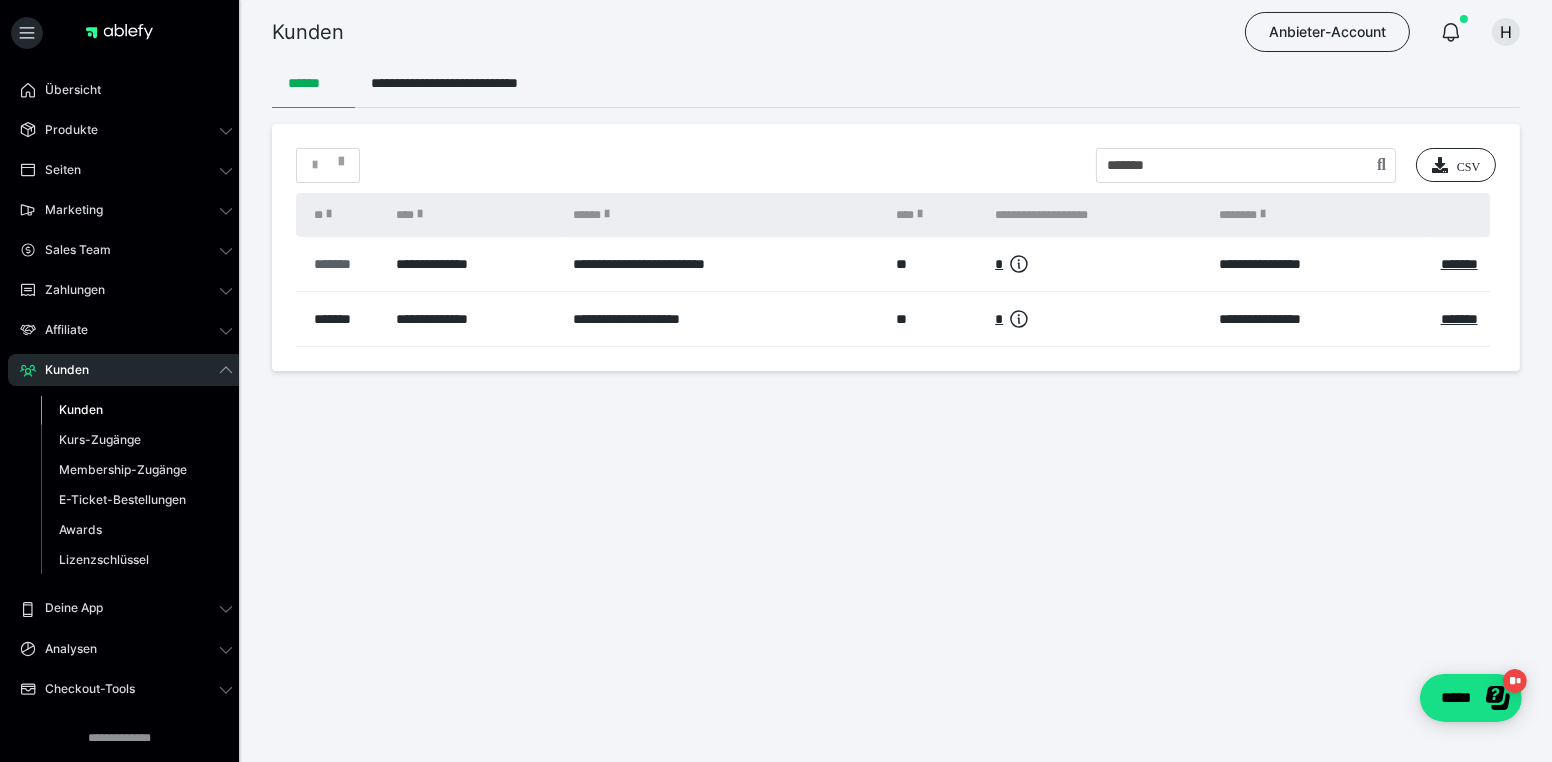 click on "*******" at bounding box center (345, 264) 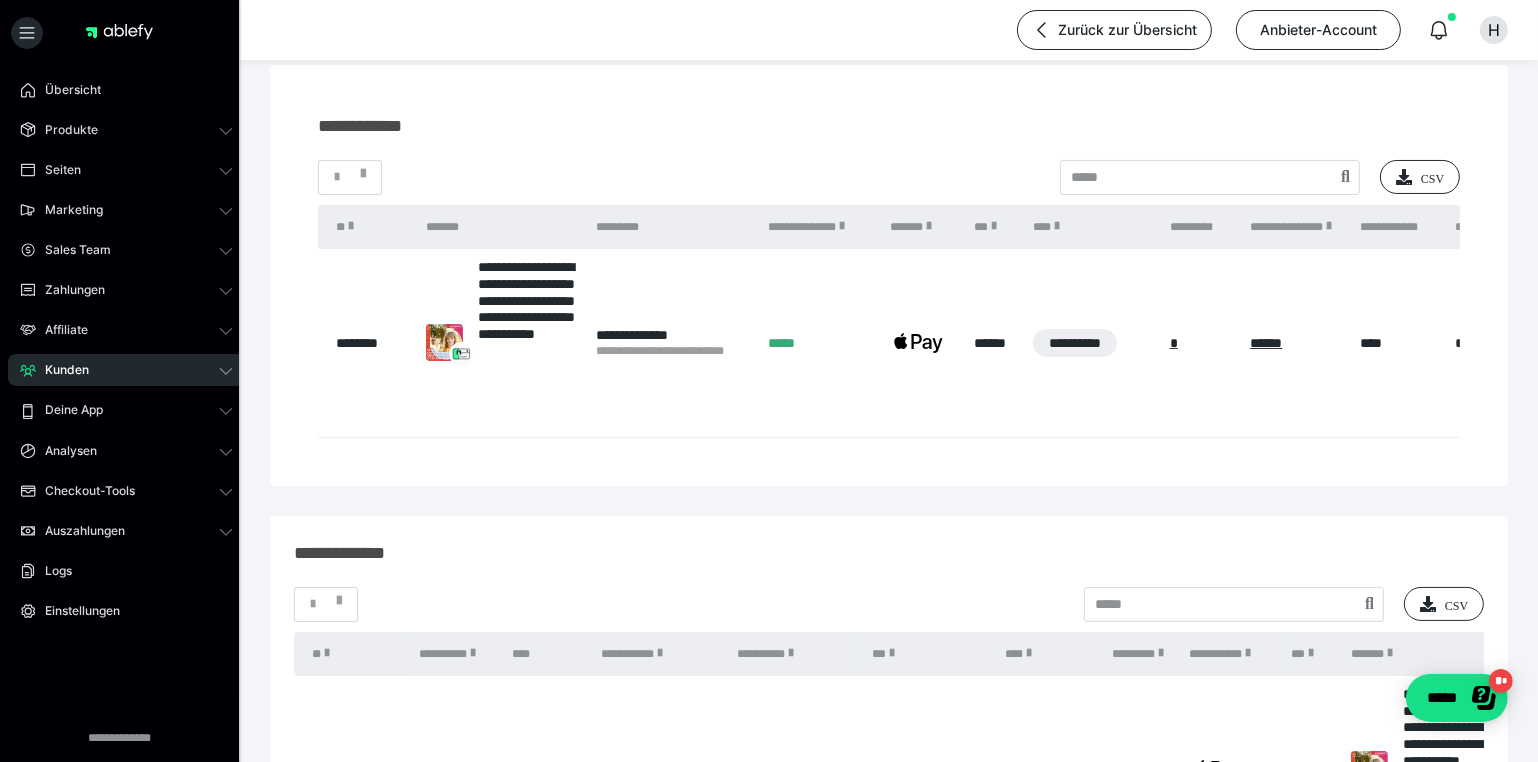 scroll, scrollTop: 181, scrollLeft: 0, axis: vertical 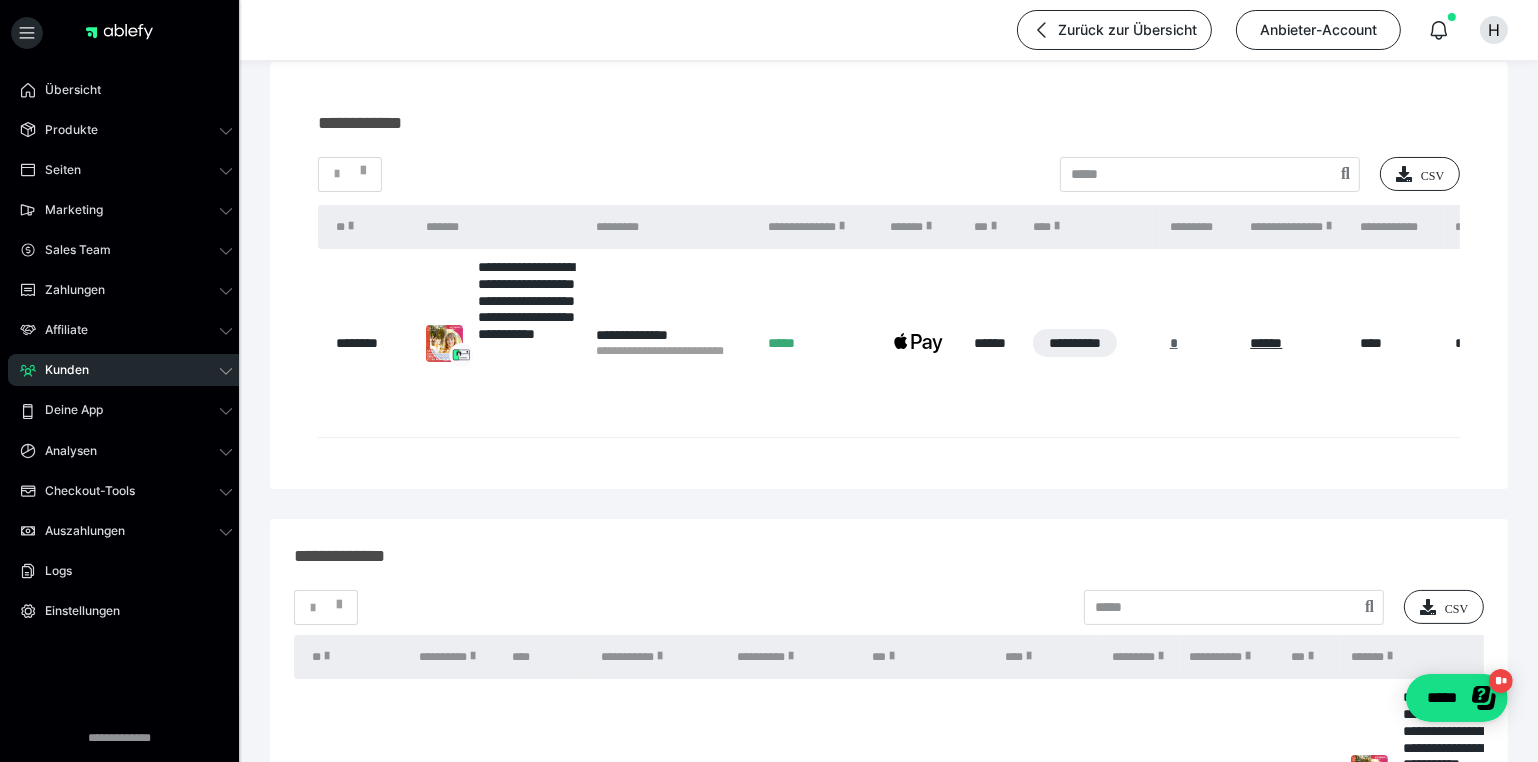 click on "*" at bounding box center (1174, 343) 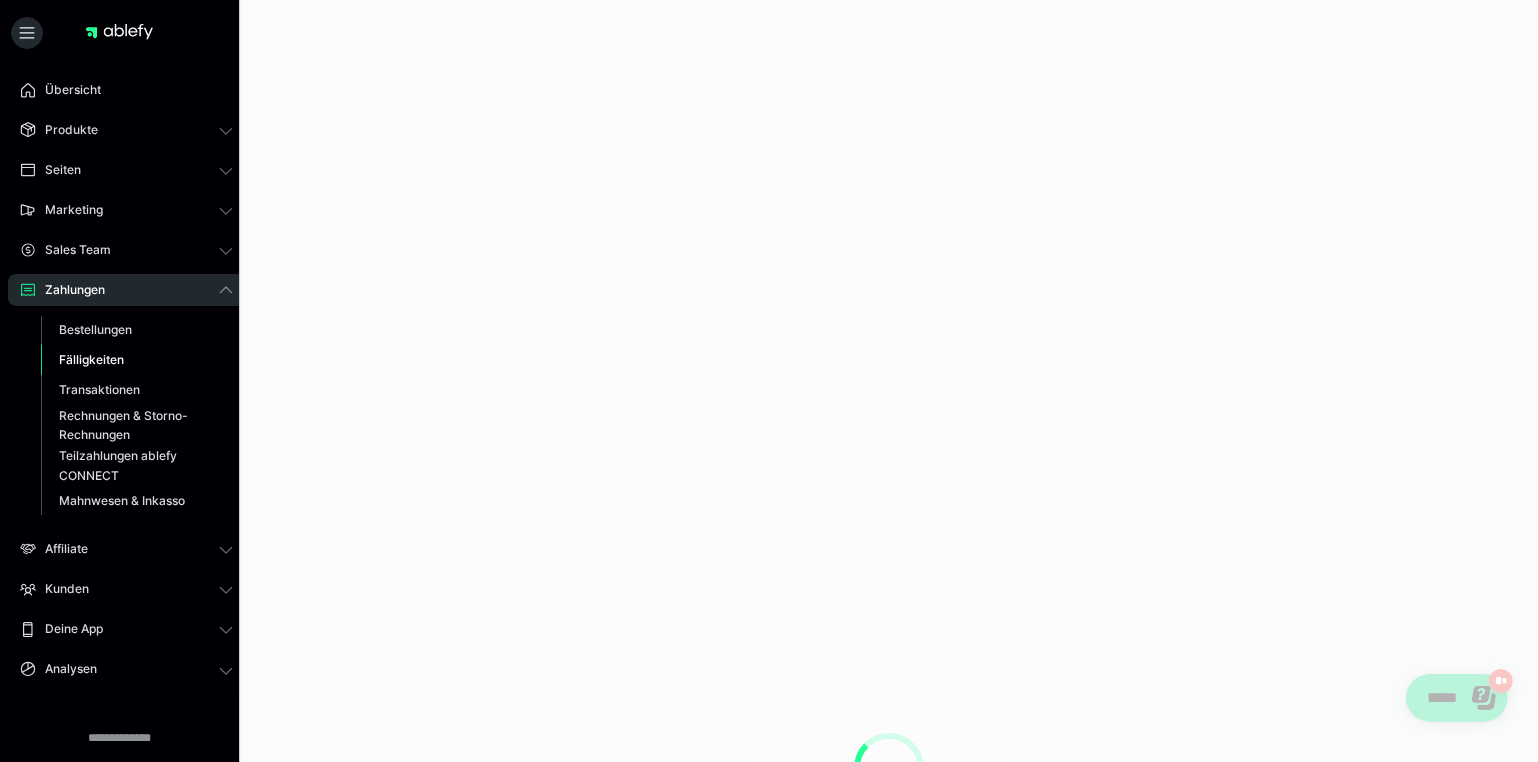 scroll, scrollTop: 0, scrollLeft: 0, axis: both 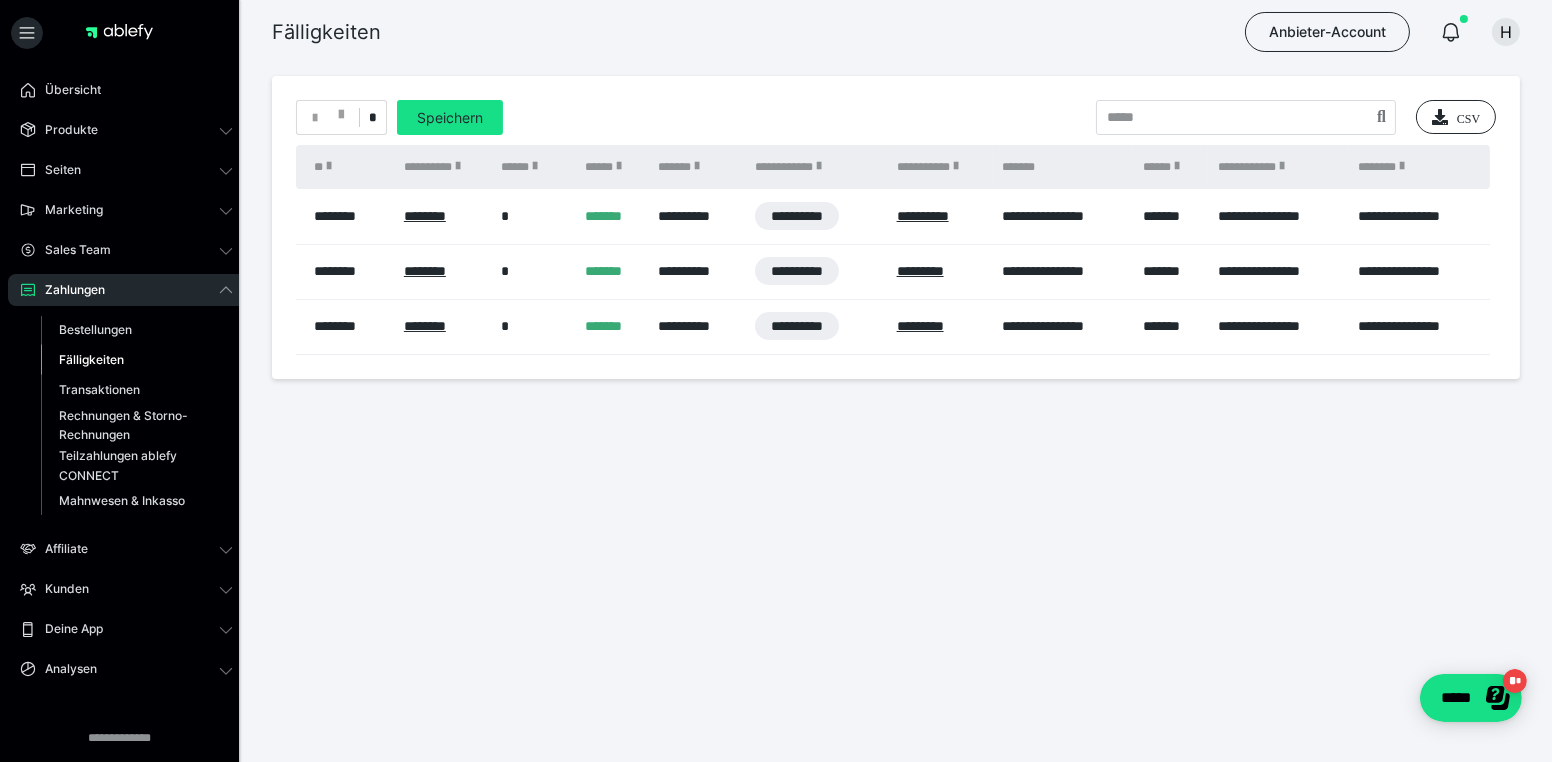 click on "**********" at bounding box center (776, 251) 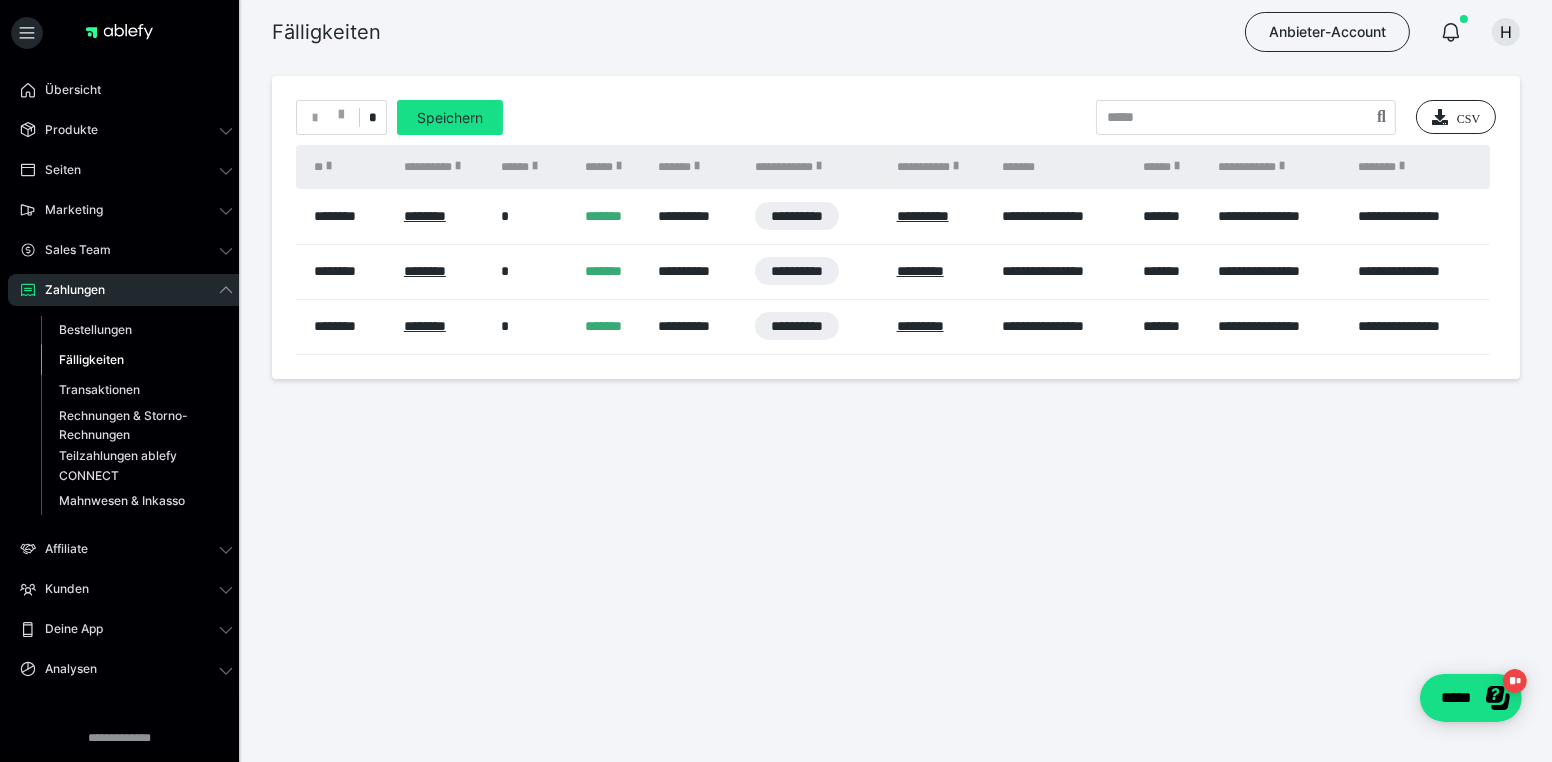 click on "**********" at bounding box center (776, 251) 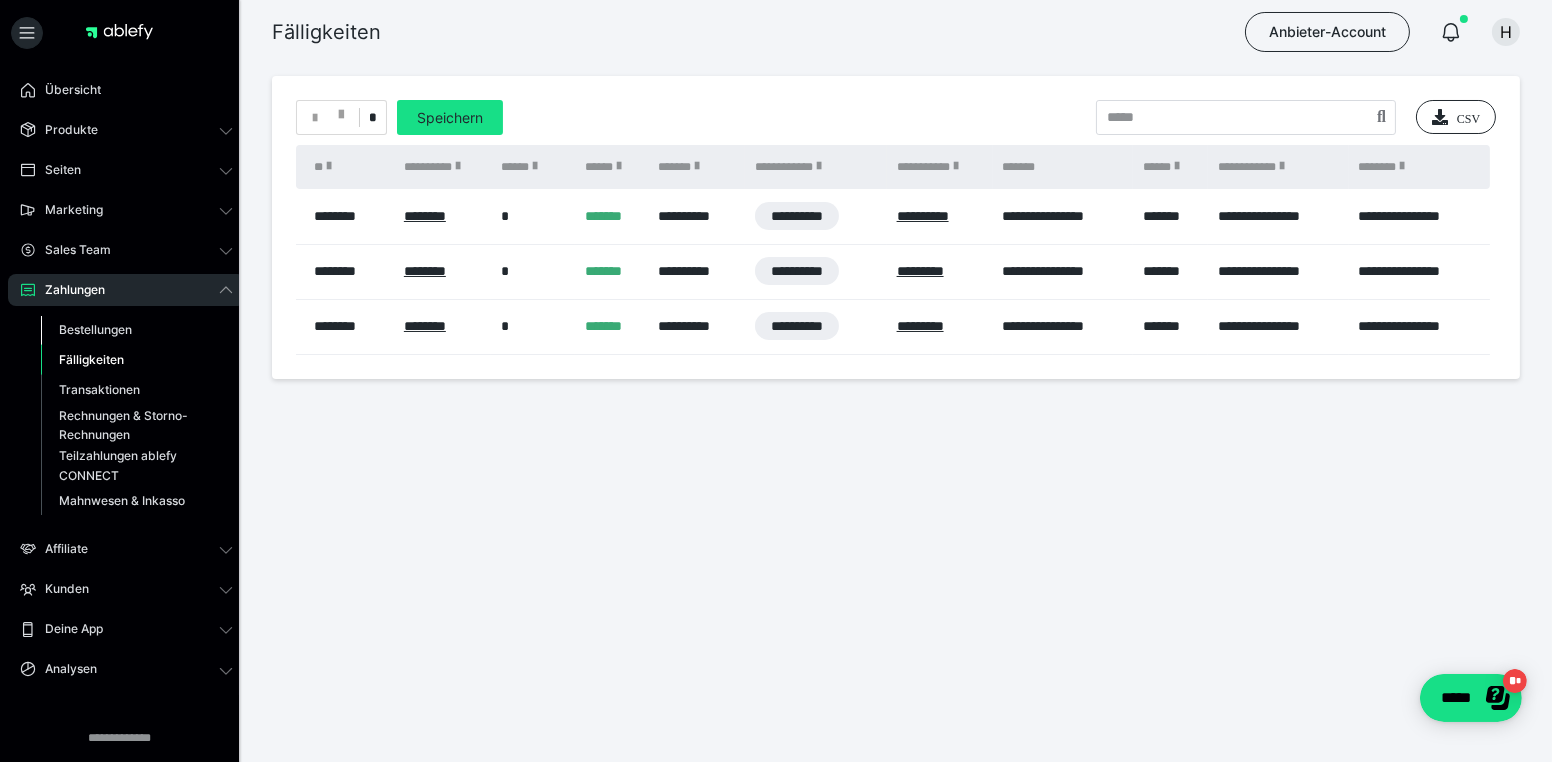 click on "Bestellungen" at bounding box center [95, 329] 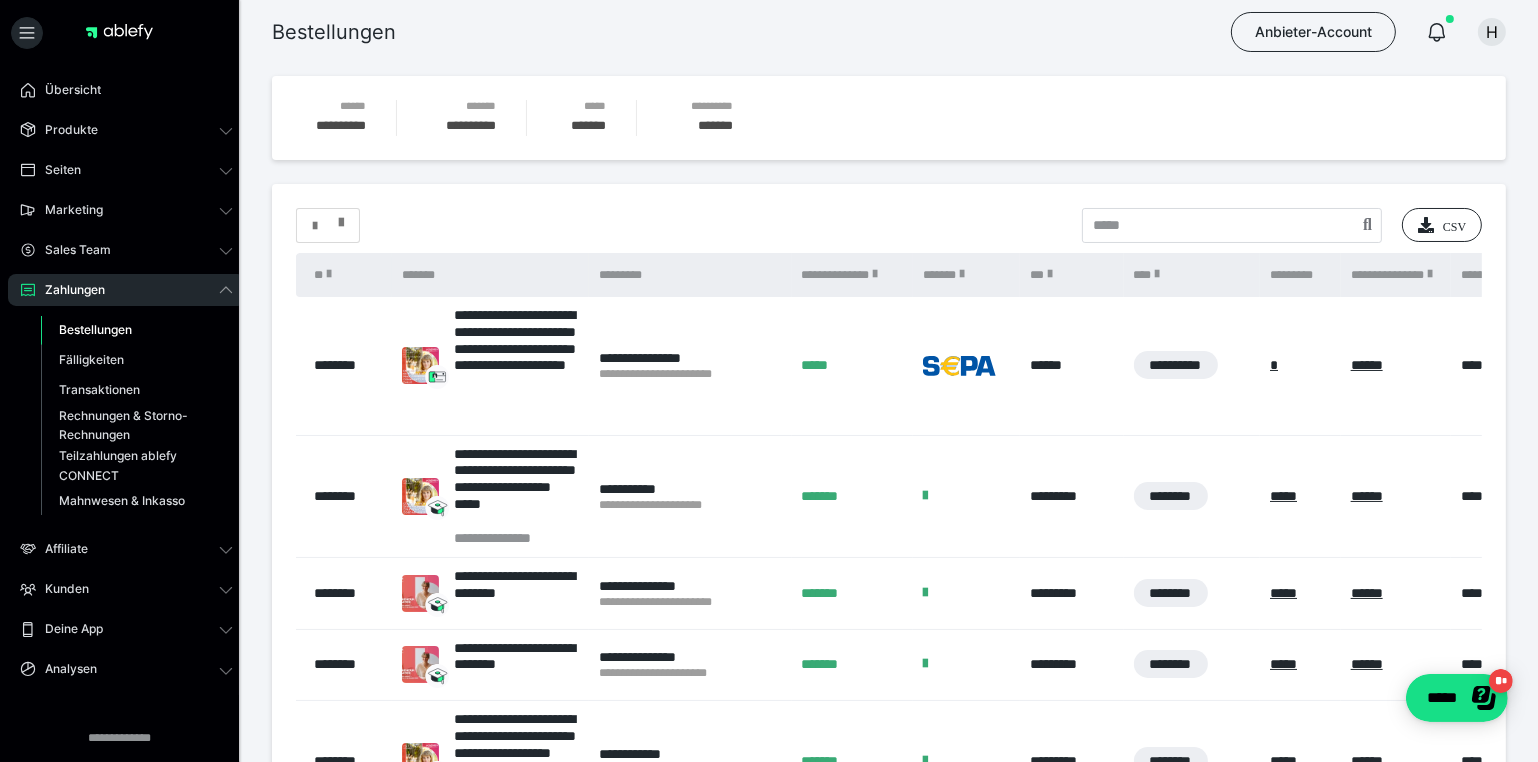 click at bounding box center [315, 226] 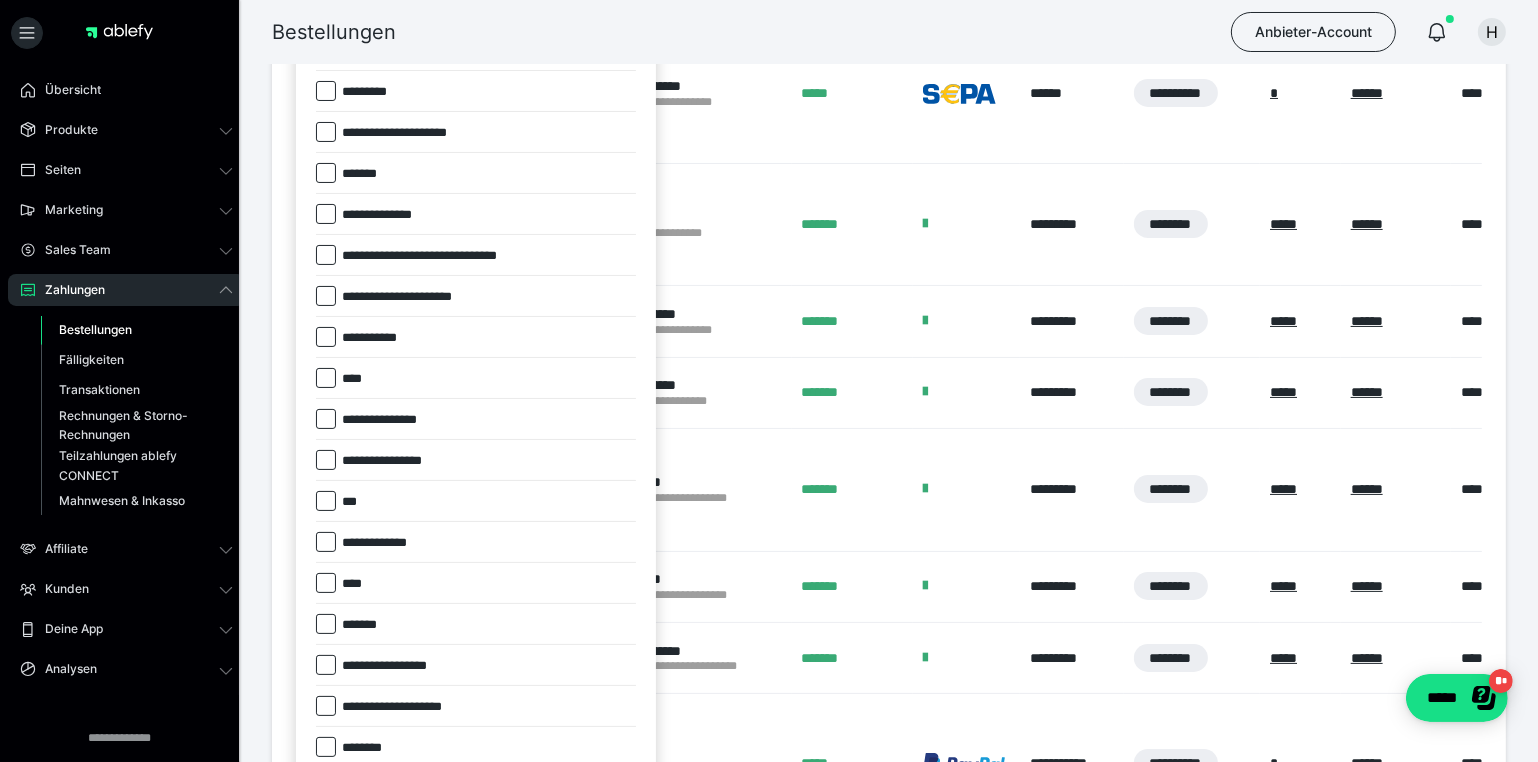 scroll, scrollTop: 0, scrollLeft: 0, axis: both 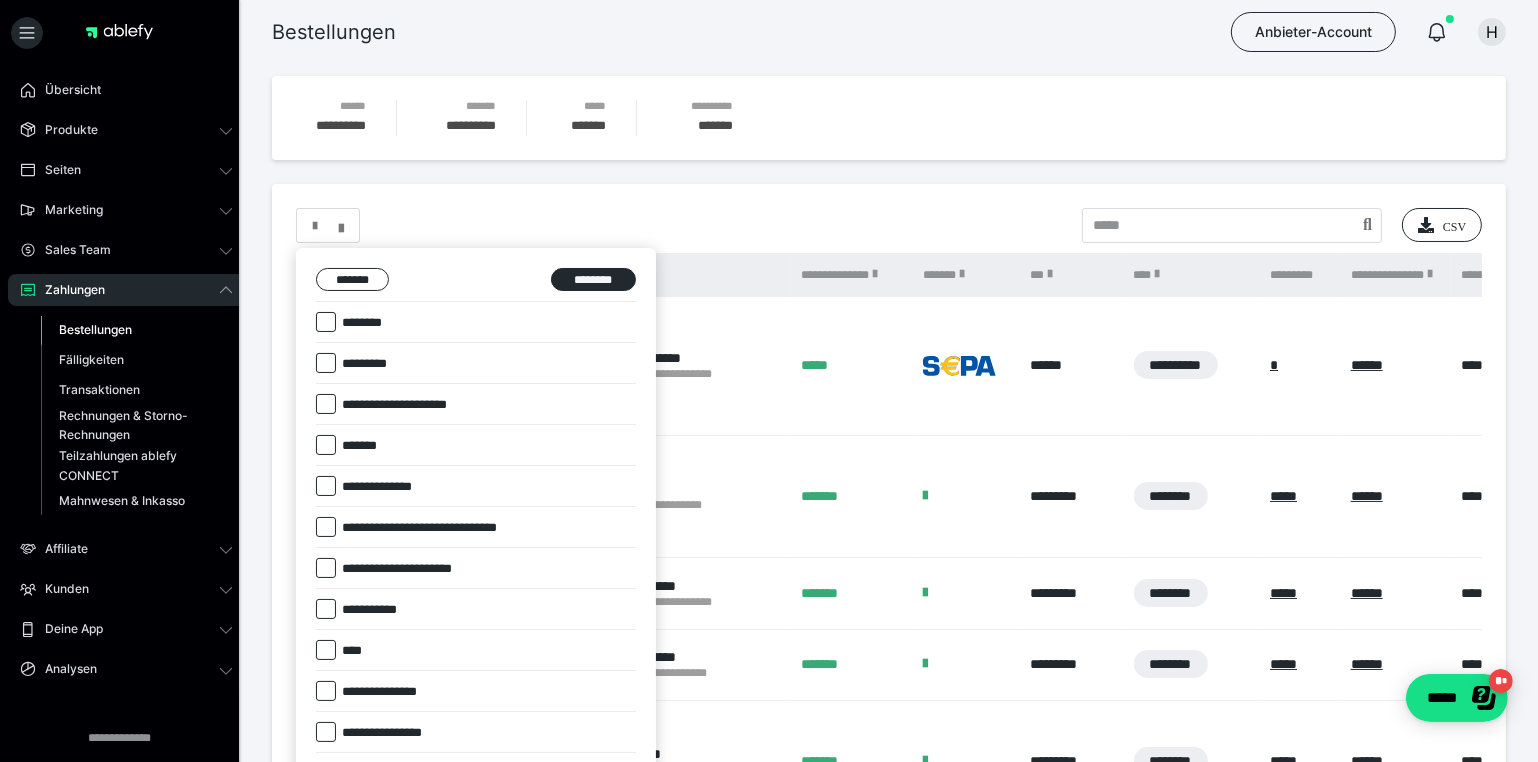 click at bounding box center [326, 486] 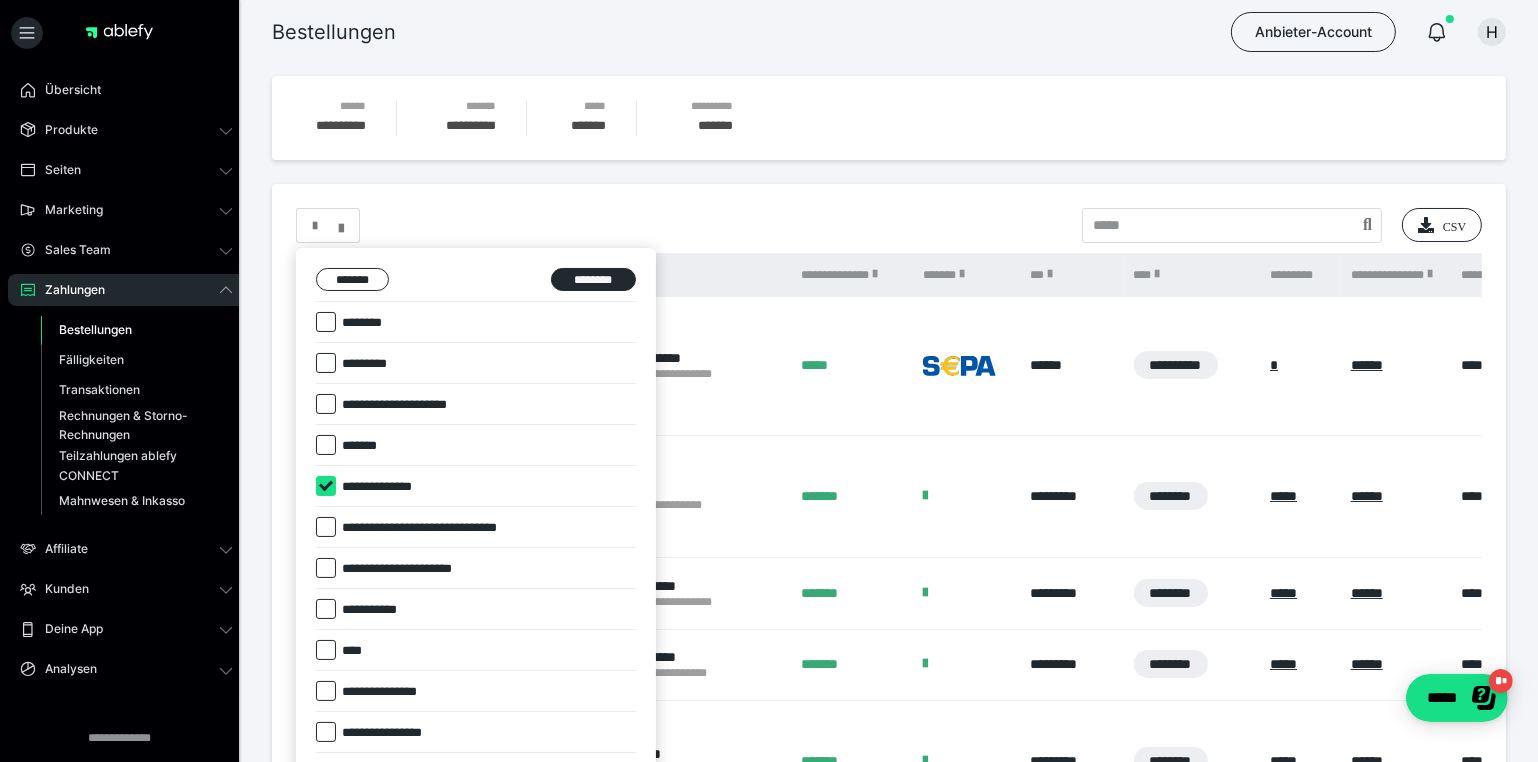 checkbox on "****" 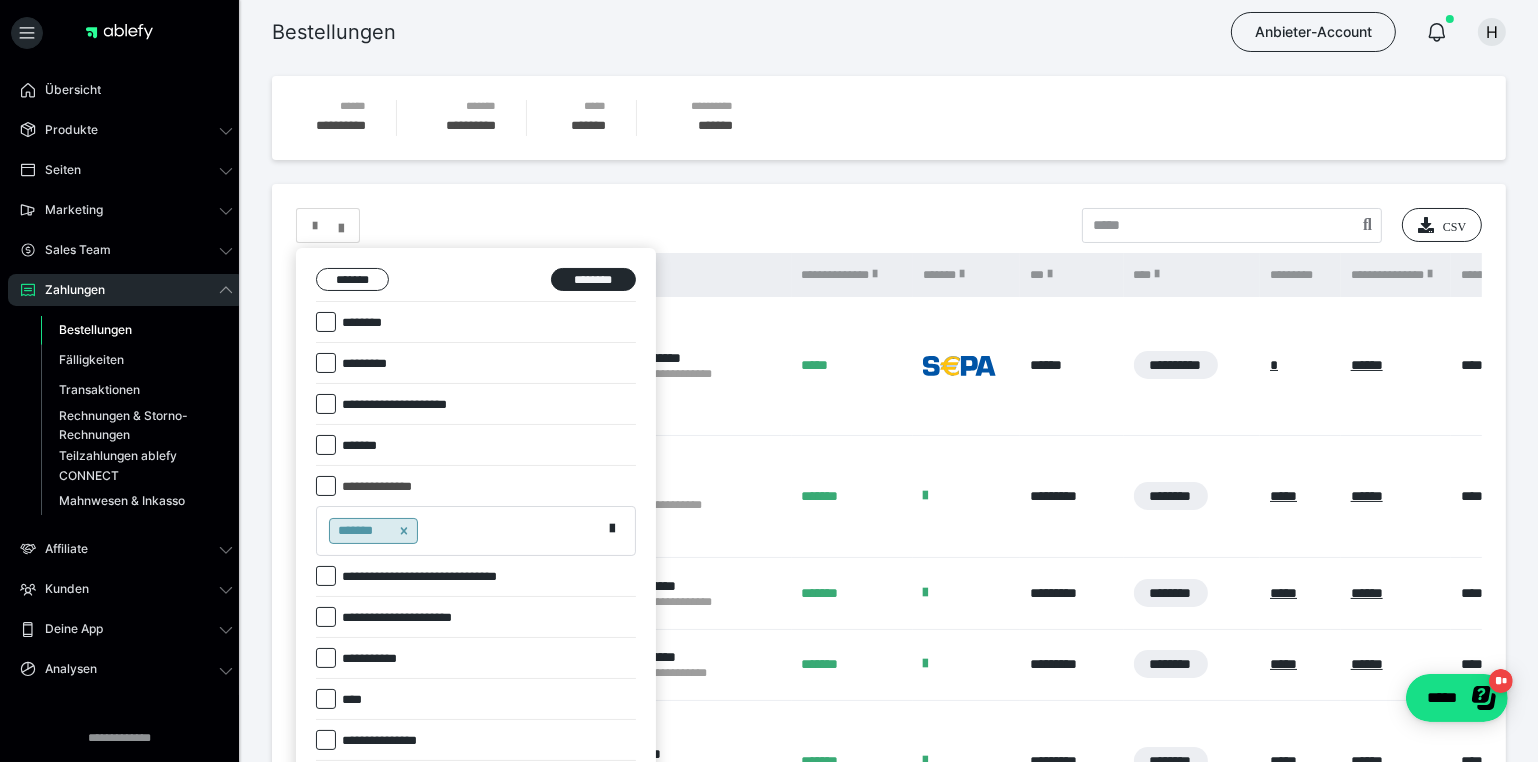 click on "*******" at bounding box center [459, 531] 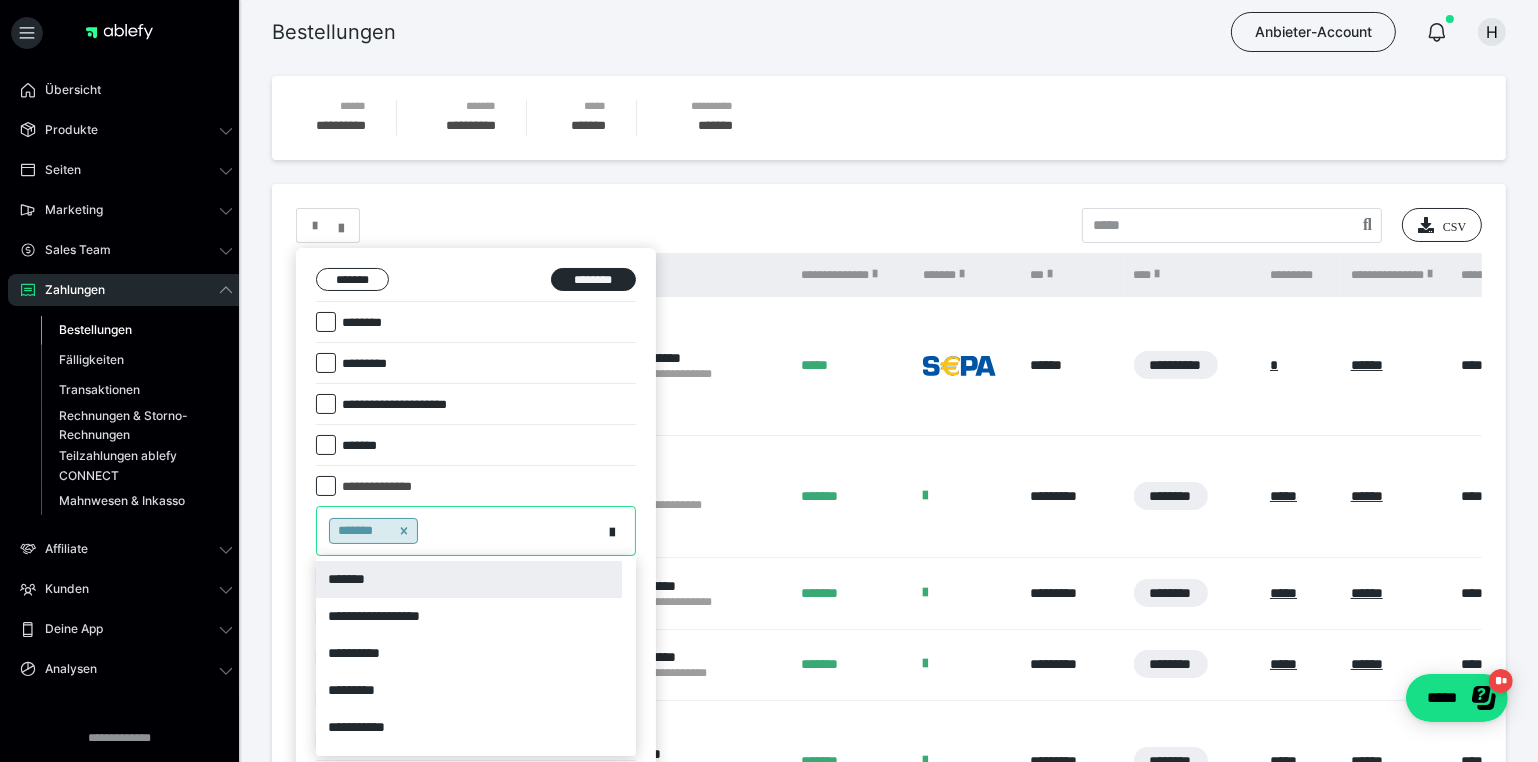 scroll, scrollTop: 90, scrollLeft: 0, axis: vertical 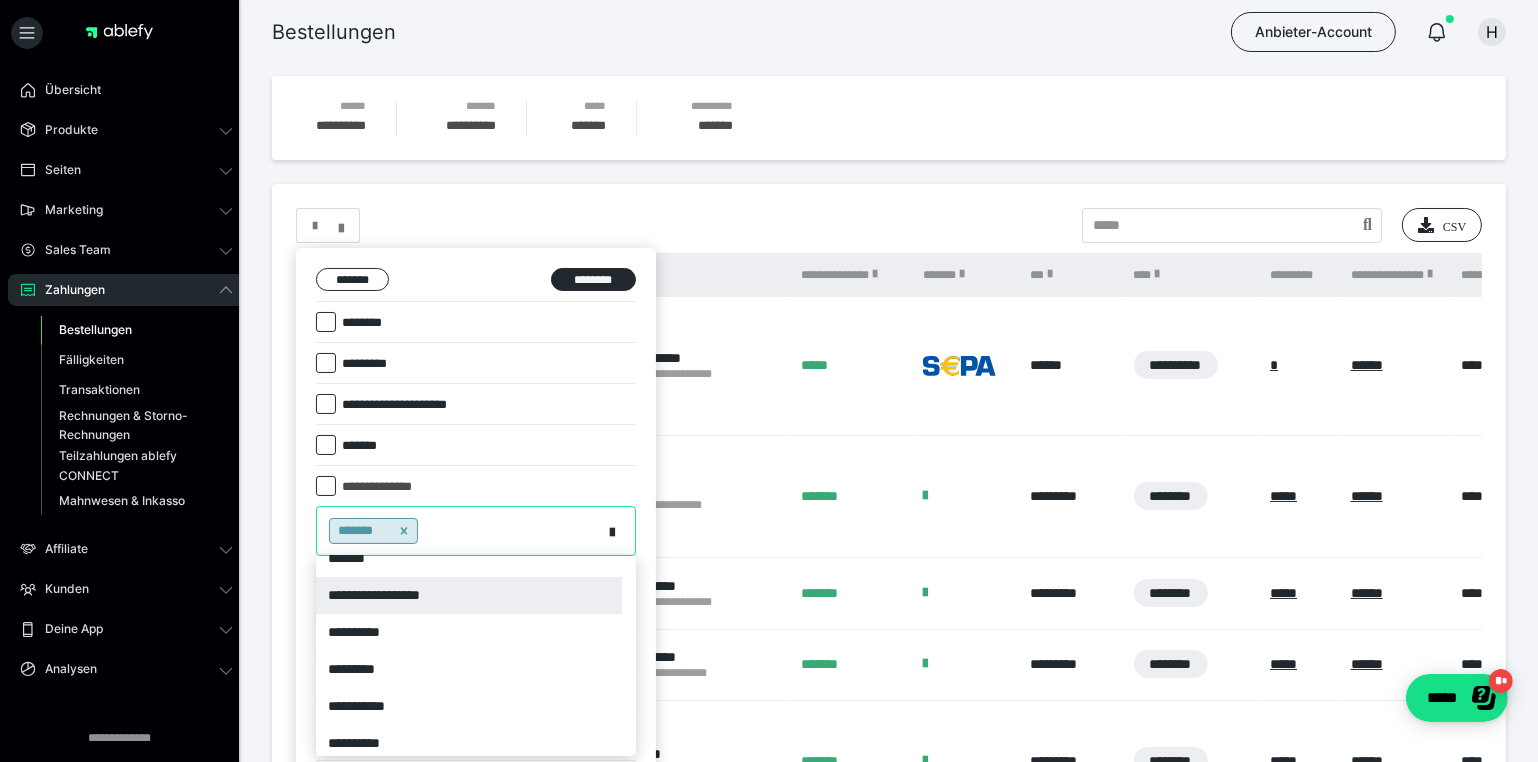 click on "**********" at bounding box center [469, 595] 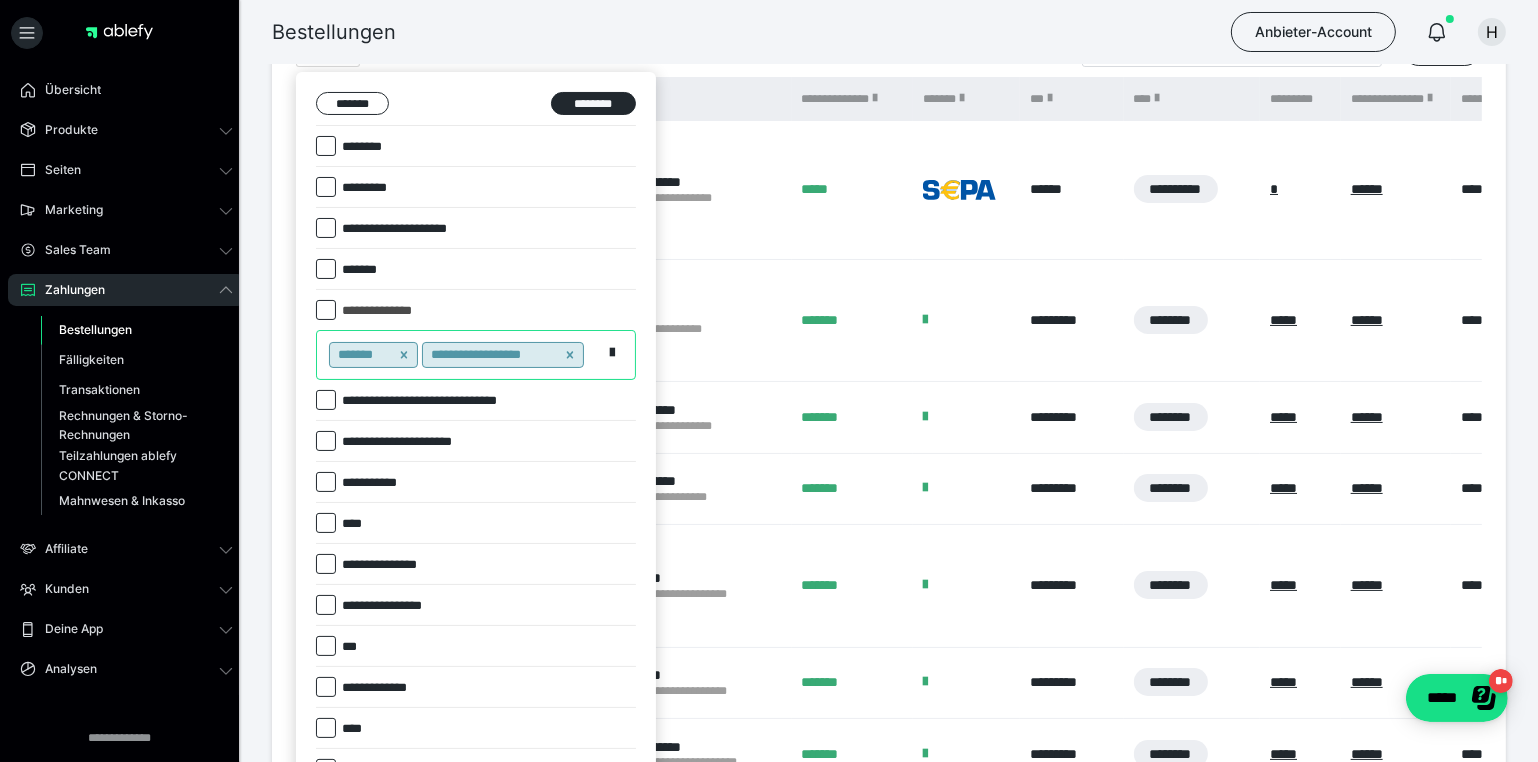 scroll, scrollTop: 181, scrollLeft: 0, axis: vertical 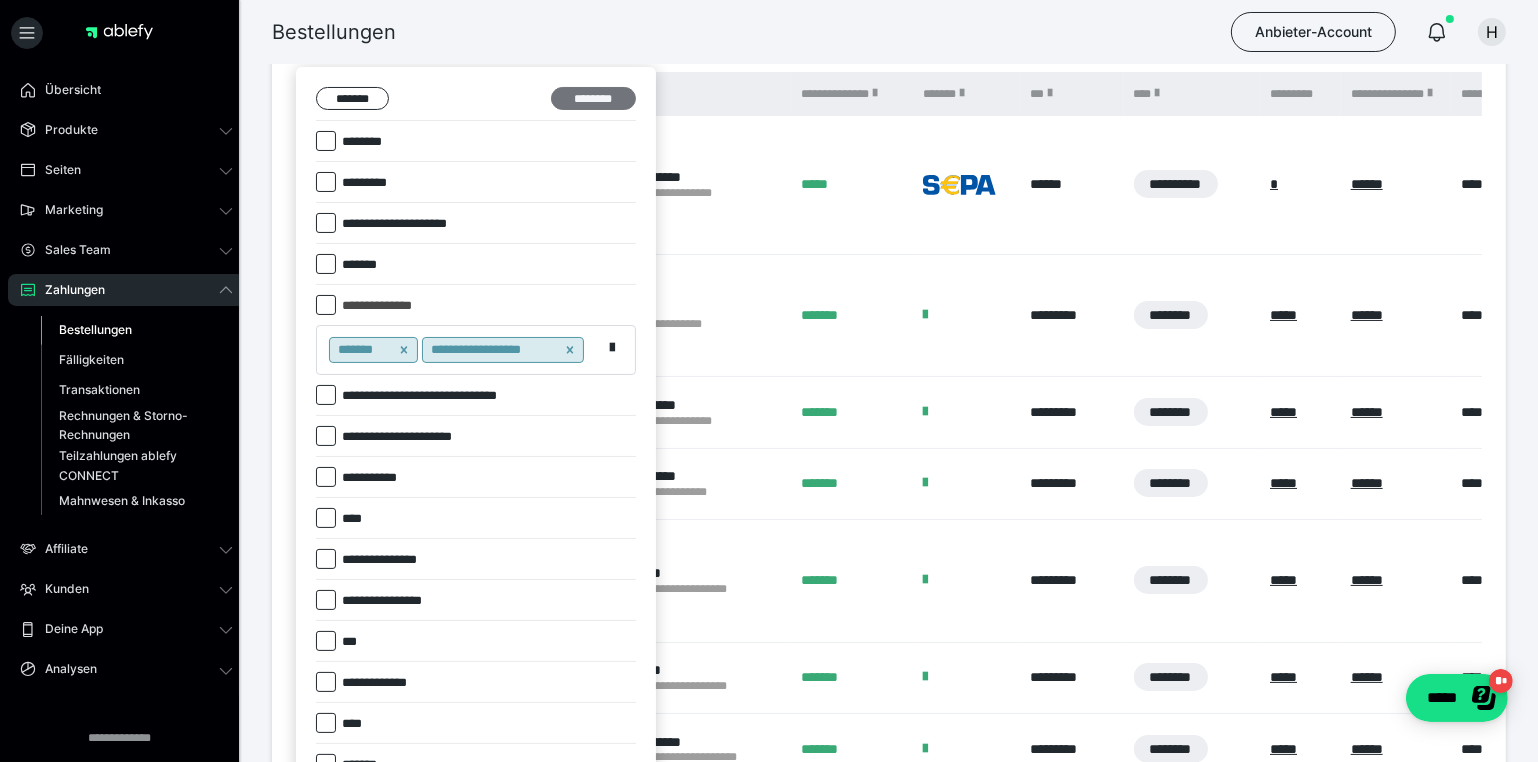 click on "********" at bounding box center [593, 98] 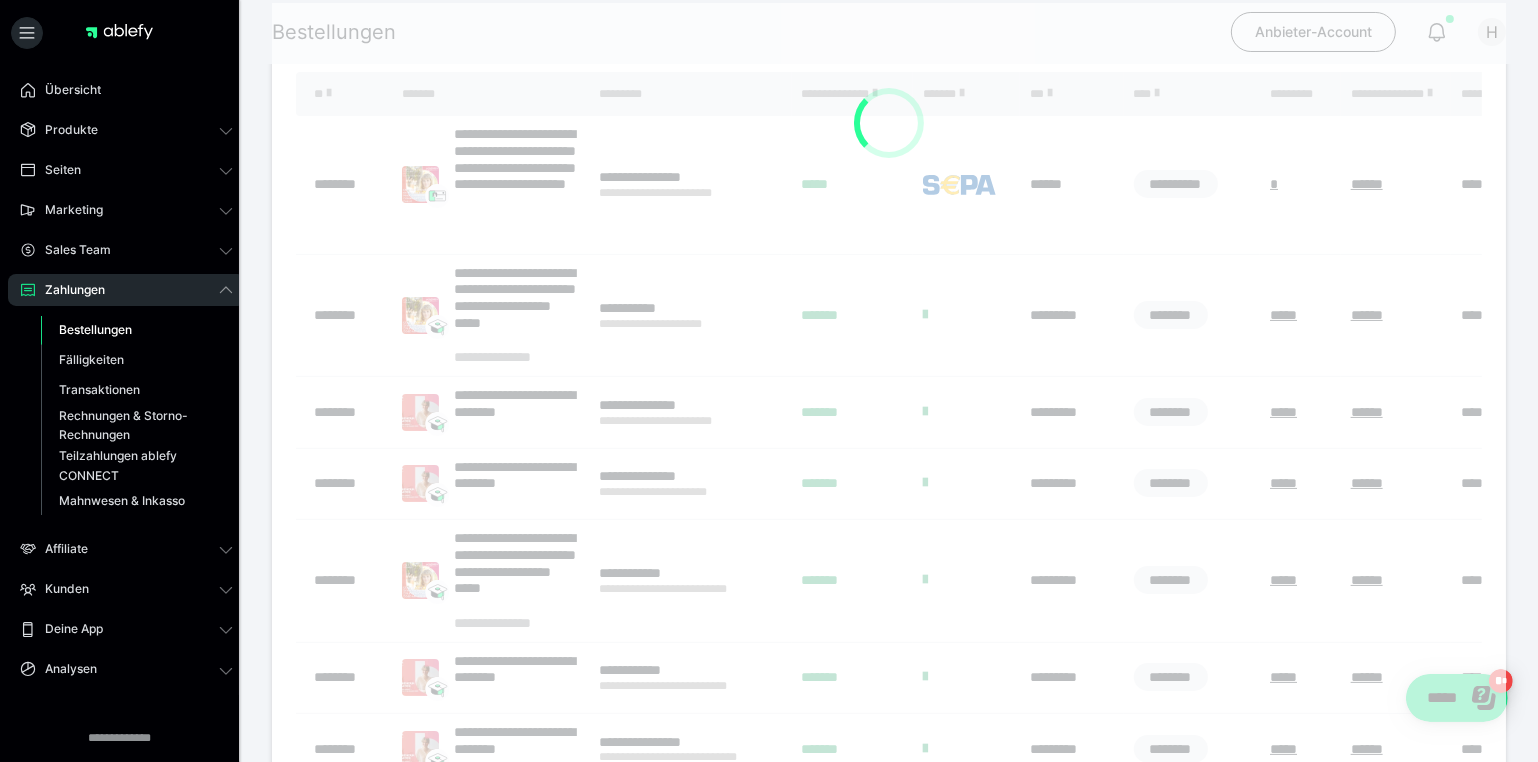 scroll, scrollTop: 50, scrollLeft: 0, axis: vertical 